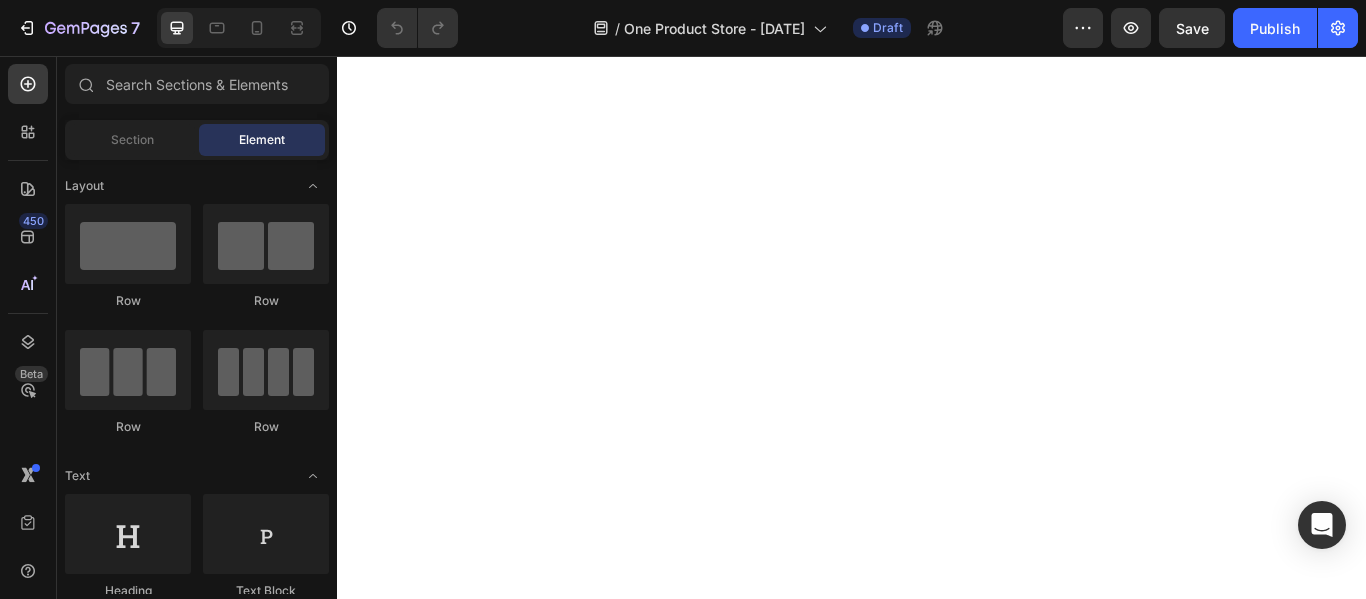 scroll, scrollTop: 0, scrollLeft: 0, axis: both 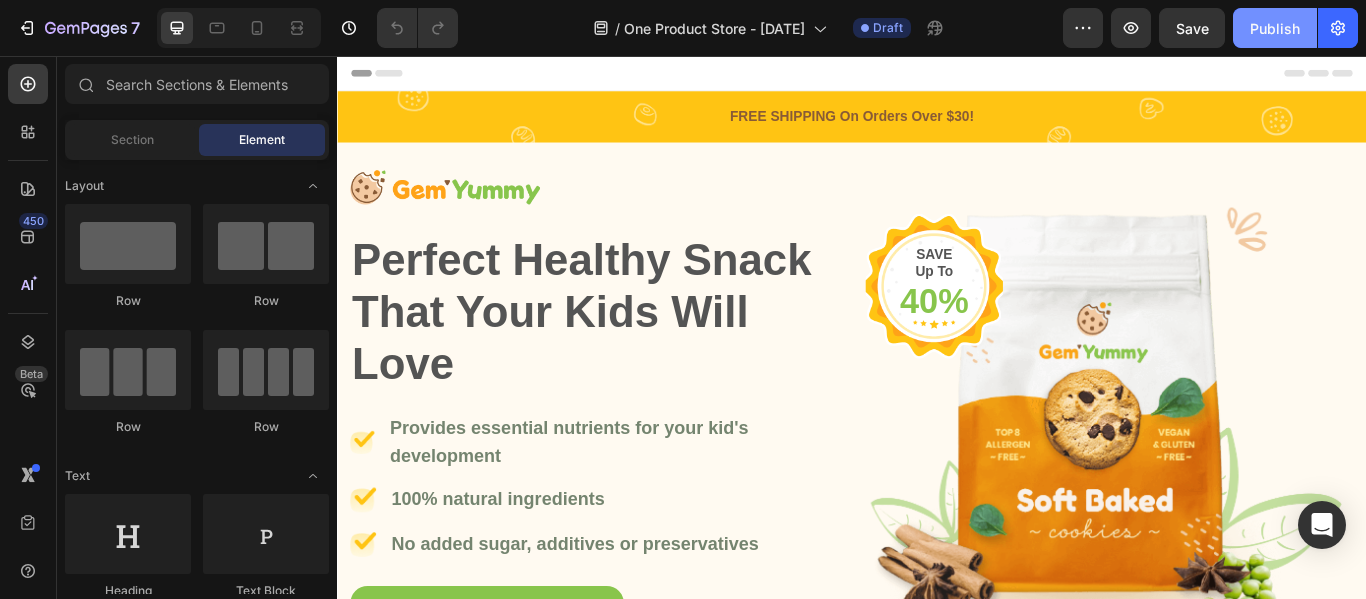 click on "Publish" at bounding box center (1275, 28) 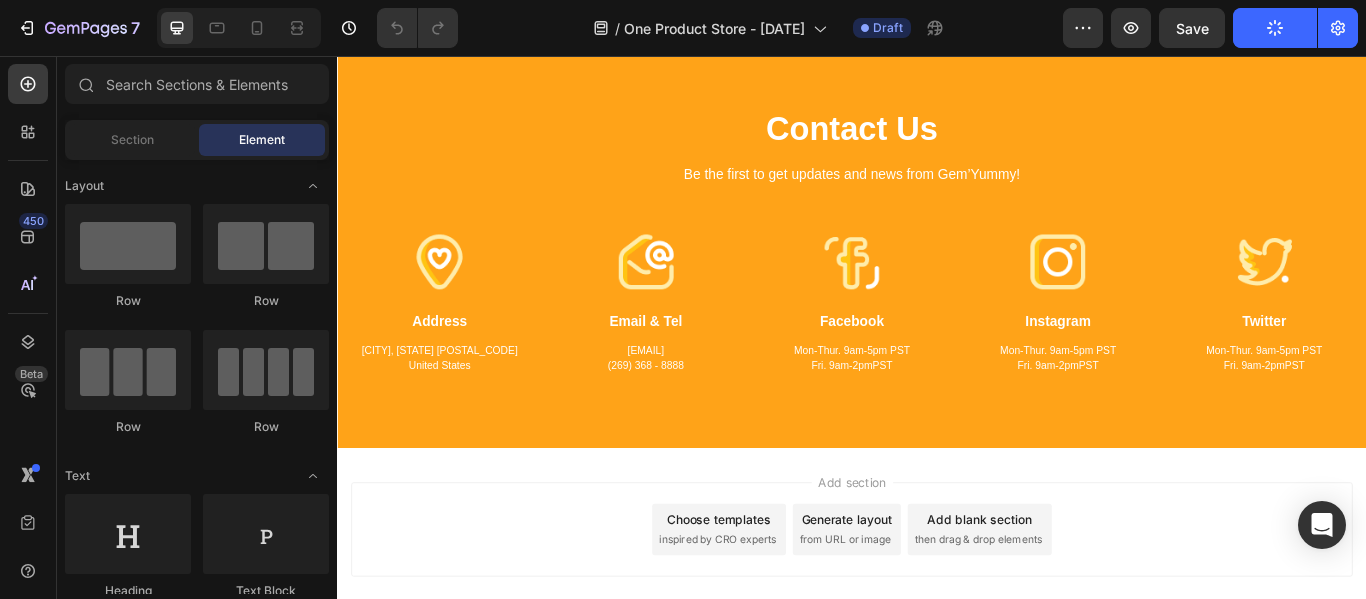 scroll, scrollTop: 6545, scrollLeft: 0, axis: vertical 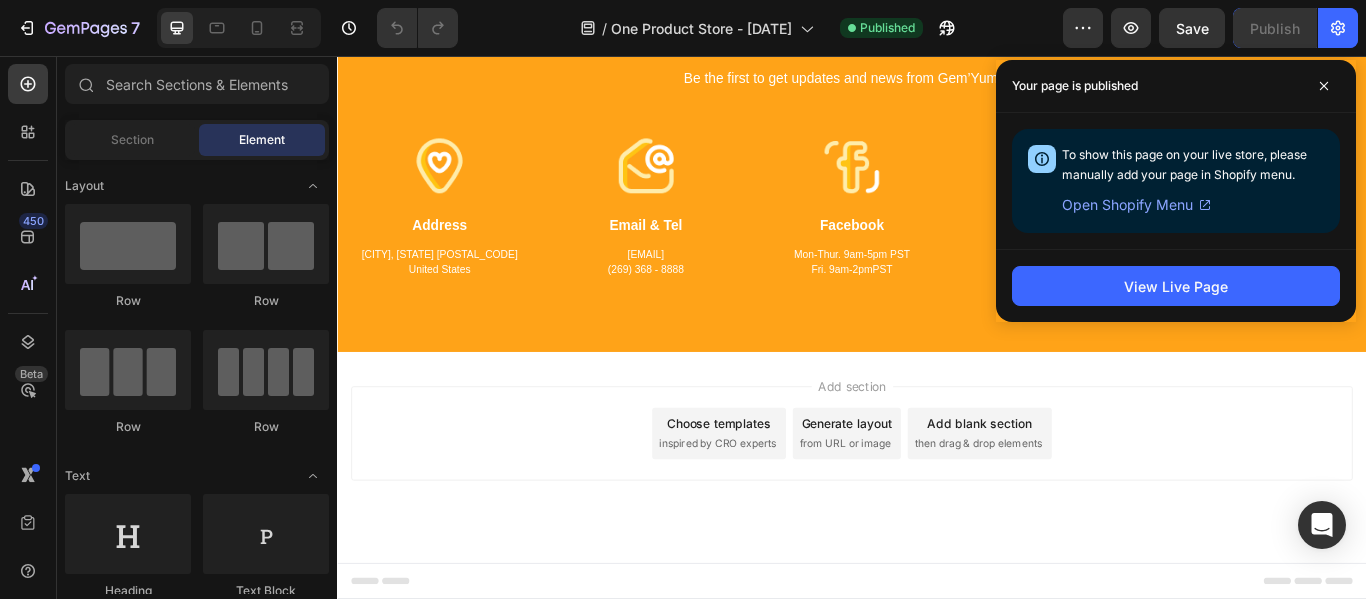 click on "Open Shopify Menu" at bounding box center (1127, 205) 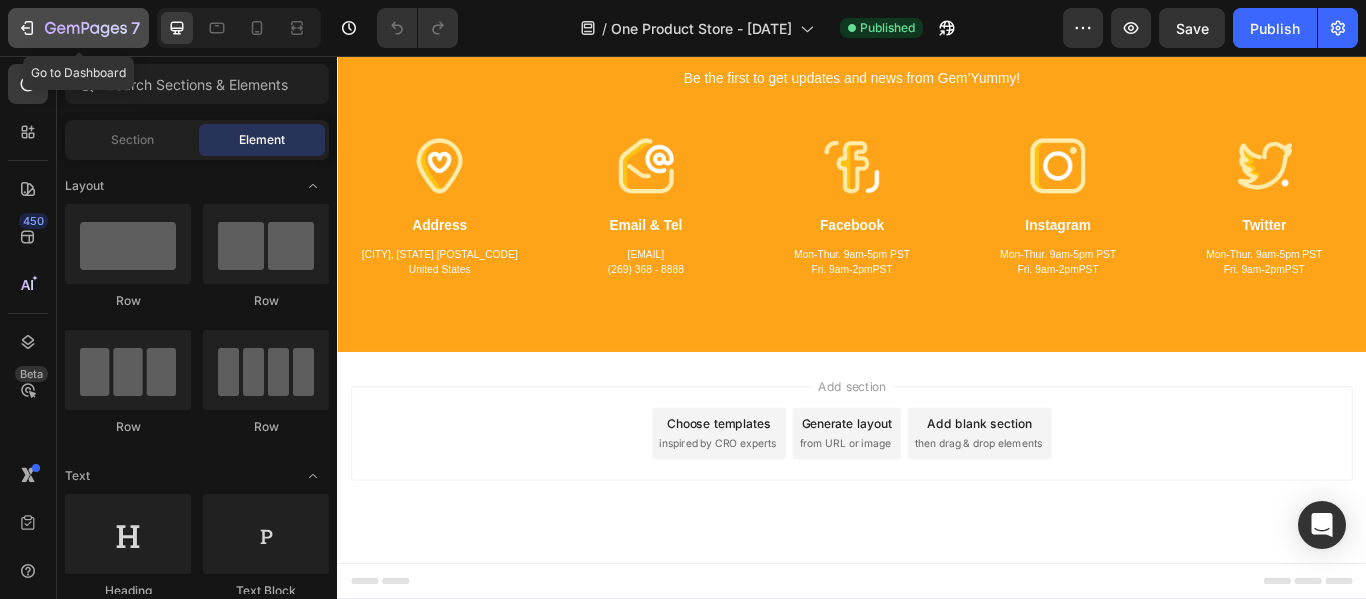 click 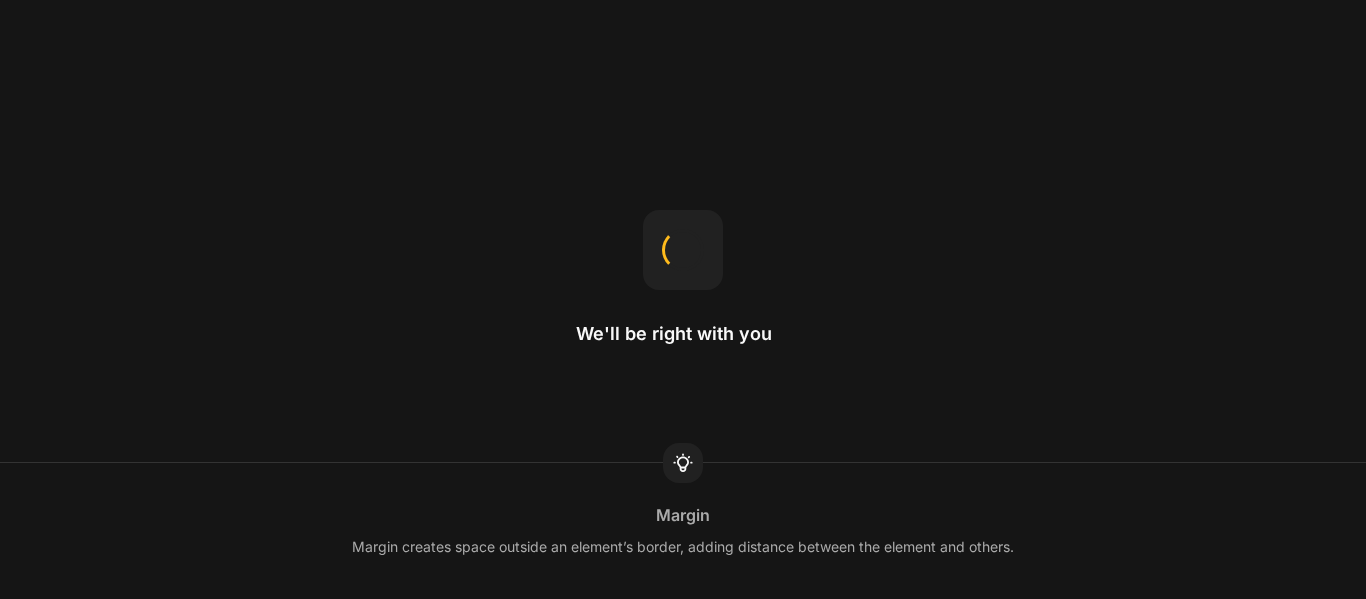 scroll, scrollTop: 0, scrollLeft: 0, axis: both 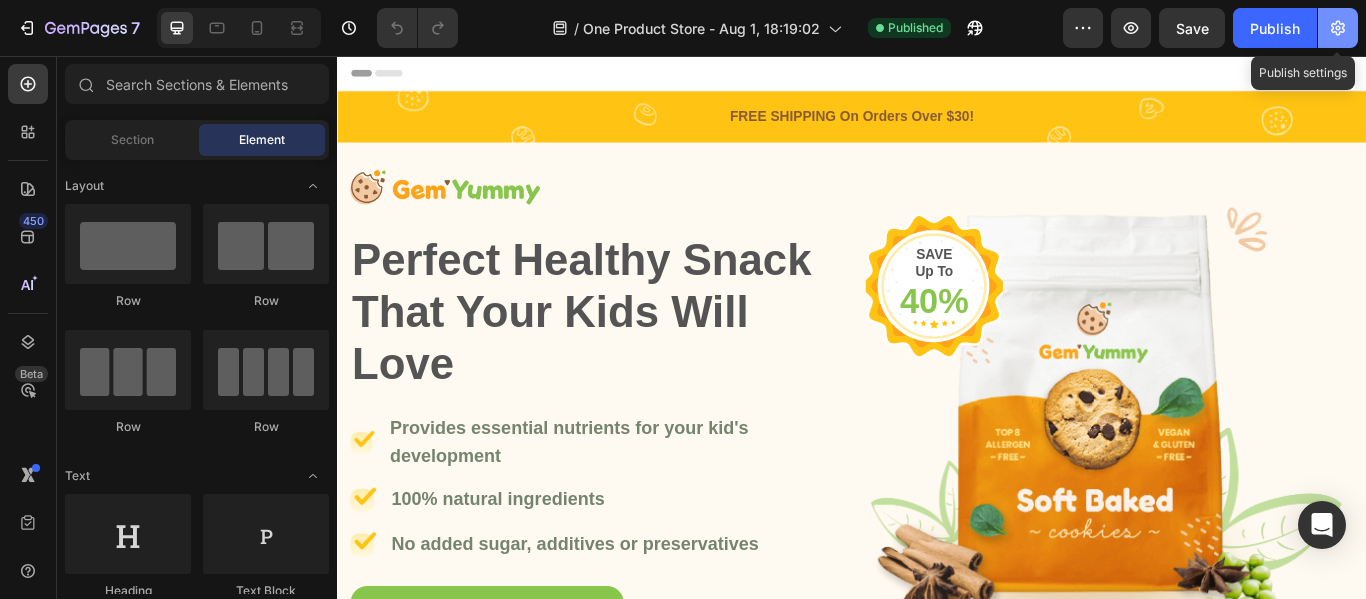 click 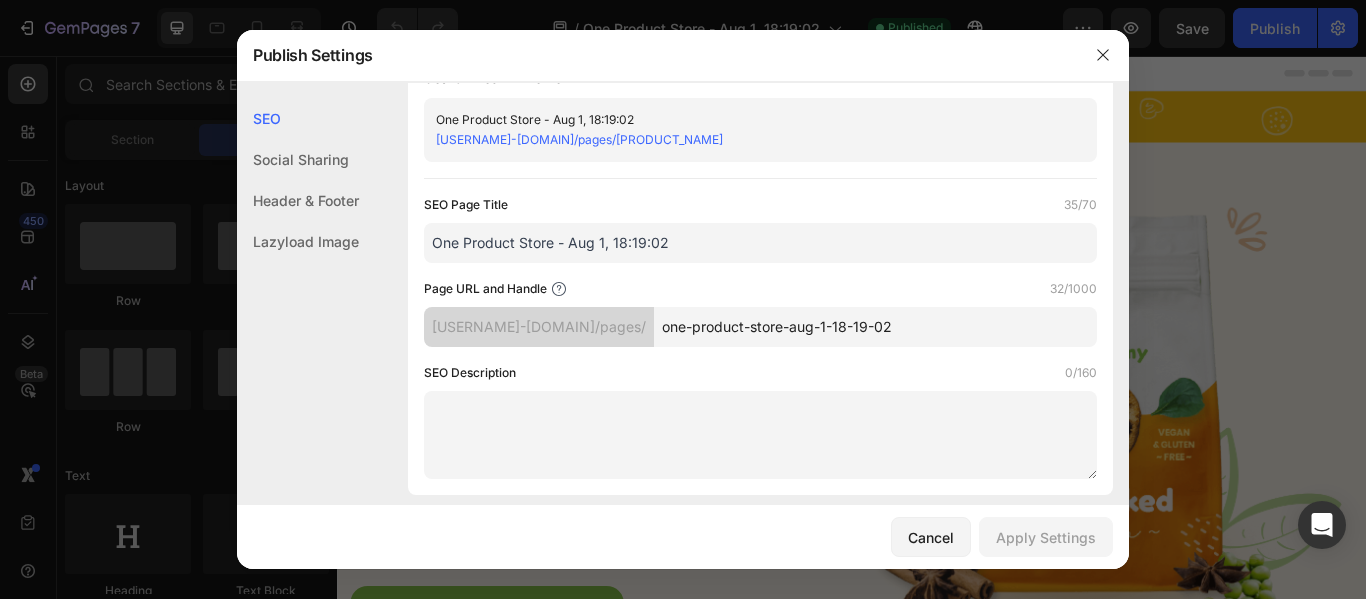 scroll, scrollTop: 0, scrollLeft: 0, axis: both 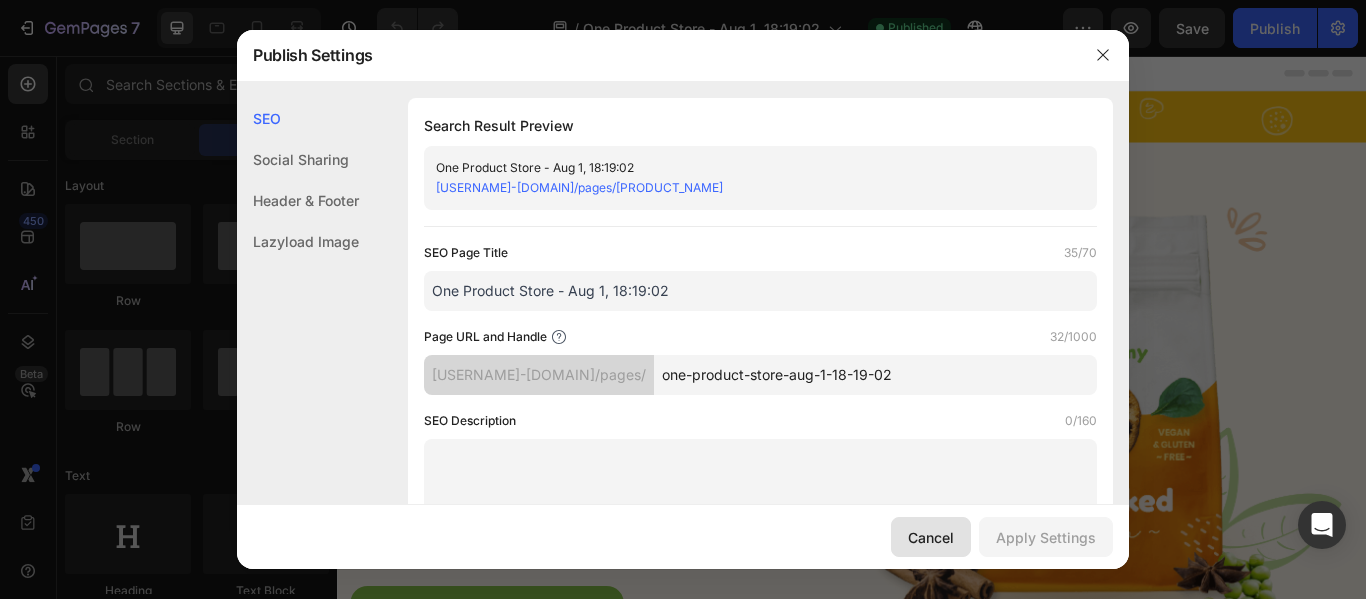 click on "Cancel" at bounding box center [931, 537] 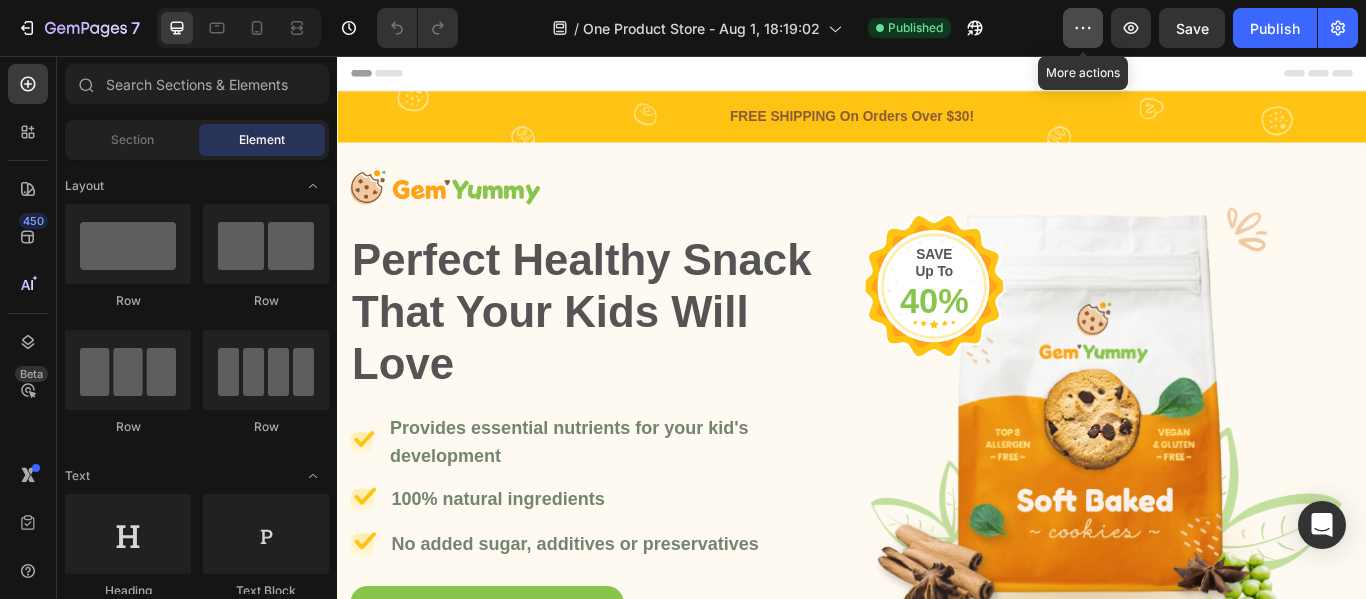 click 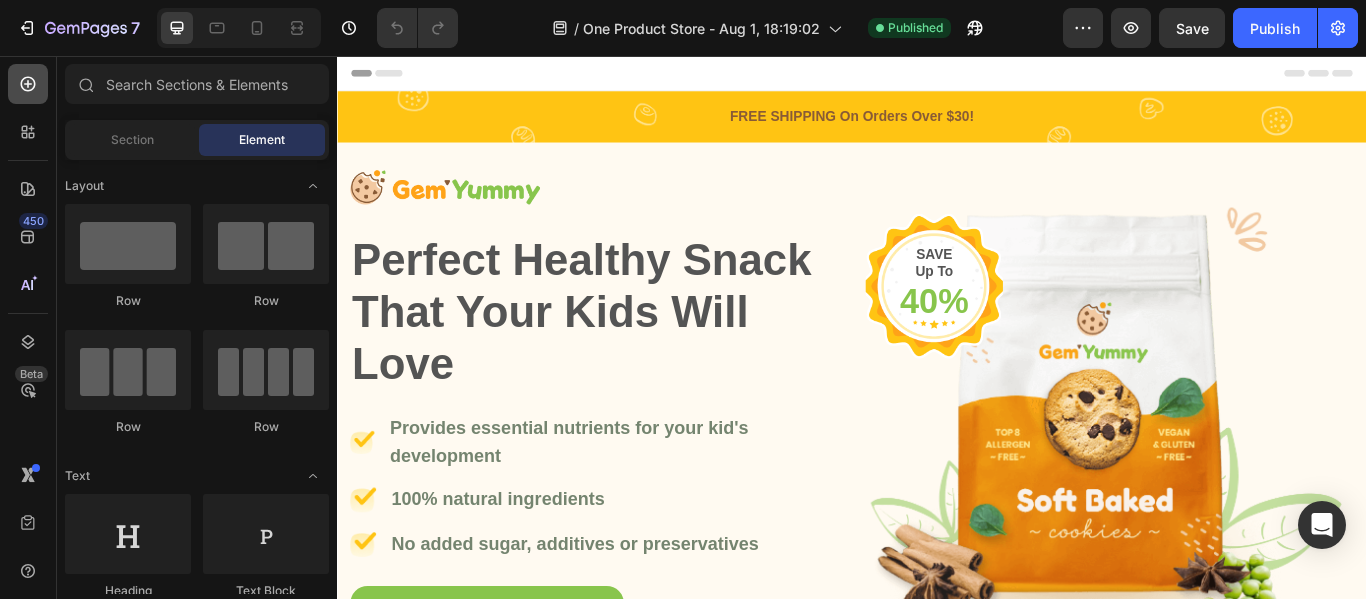click 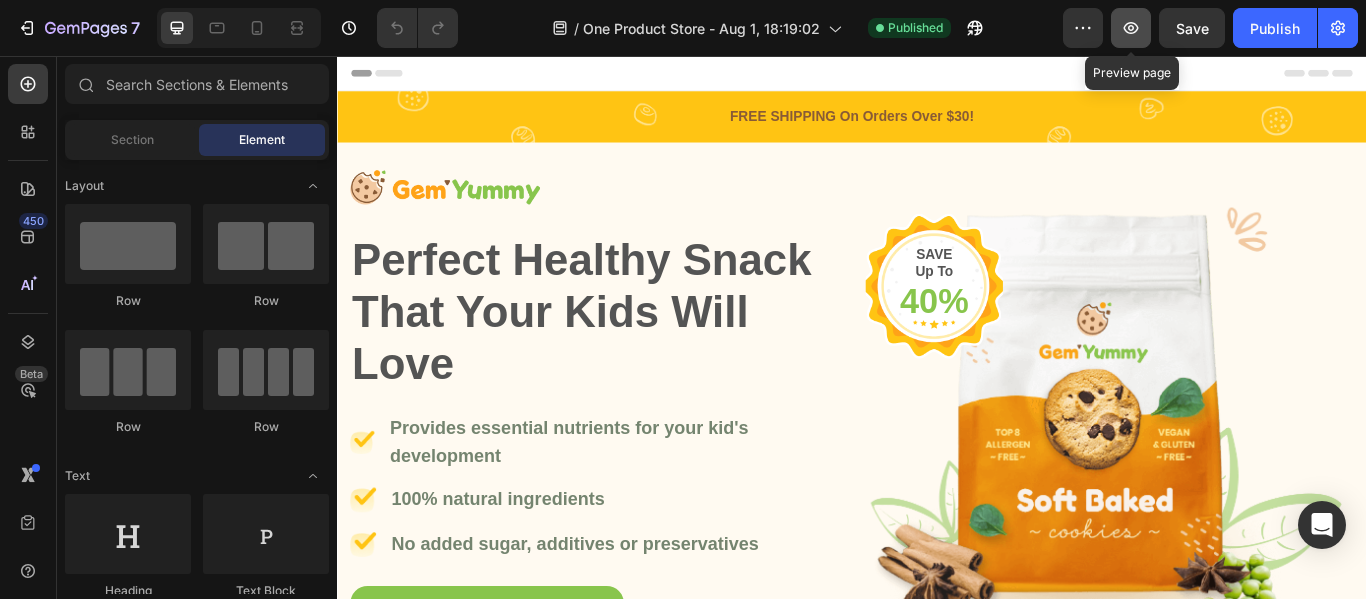 click 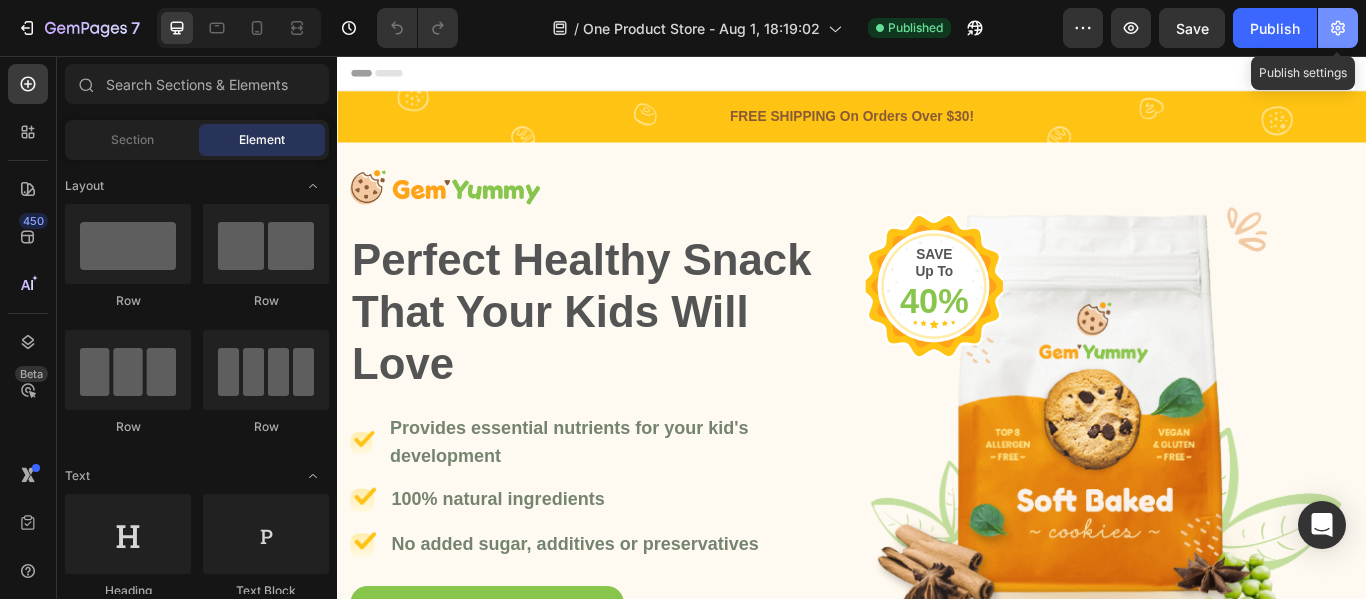 click 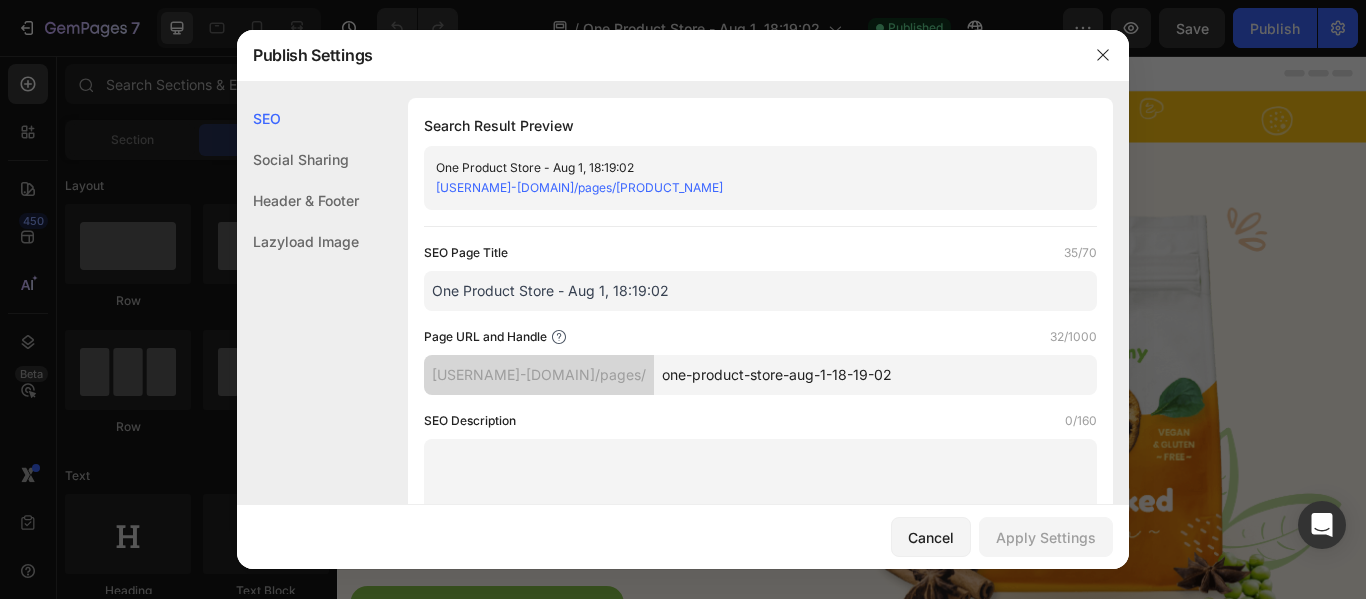 click on "zhupq1-c7.myshopify.com/pages/one-product-store-aug-1-18-19-02" at bounding box center (579, 187) 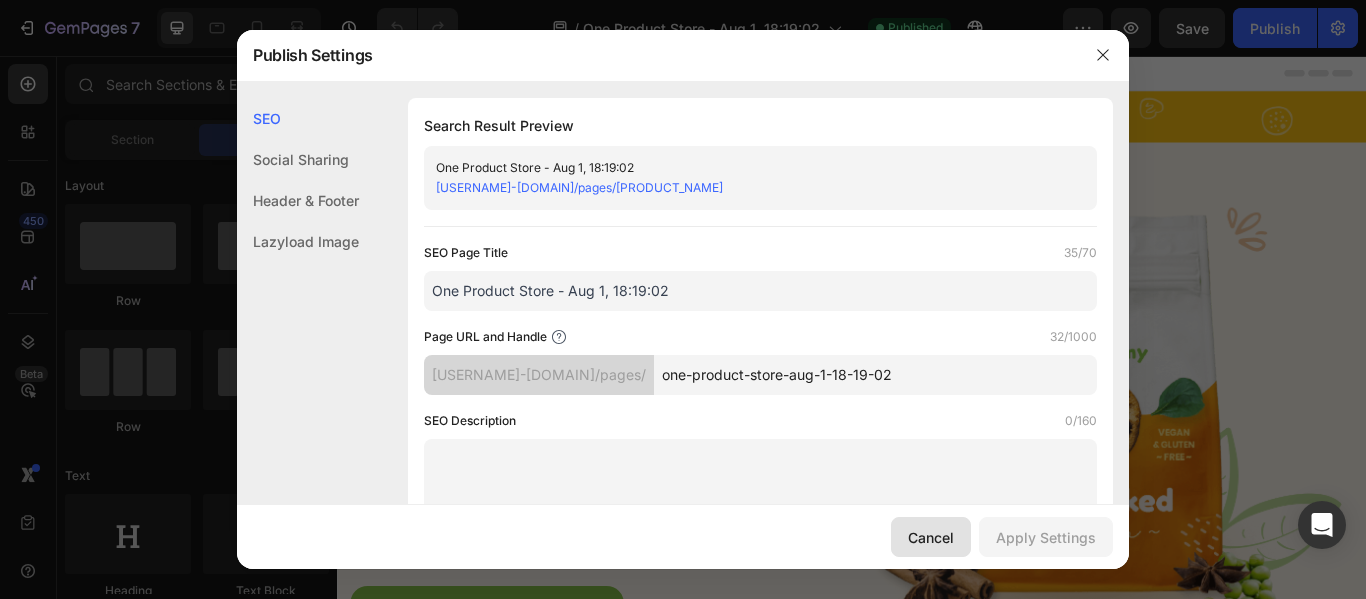 click on "Cancel" at bounding box center [931, 537] 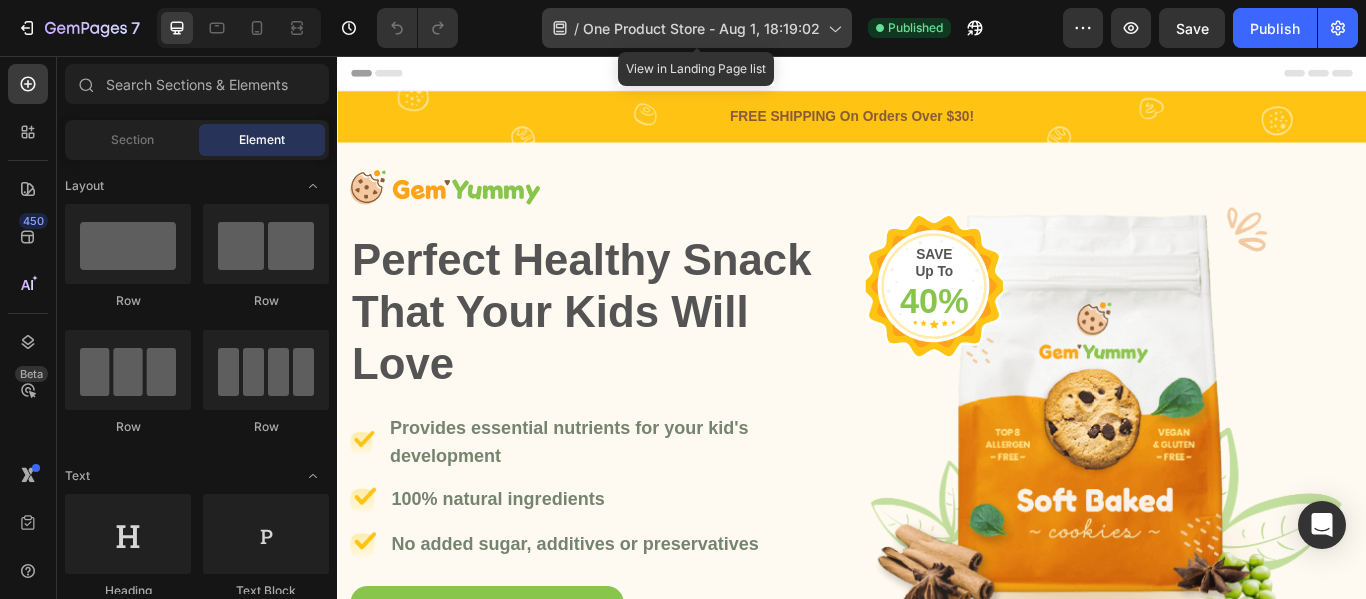 click on "One Product Store - Aug 1, 18:19:02" at bounding box center [701, 28] 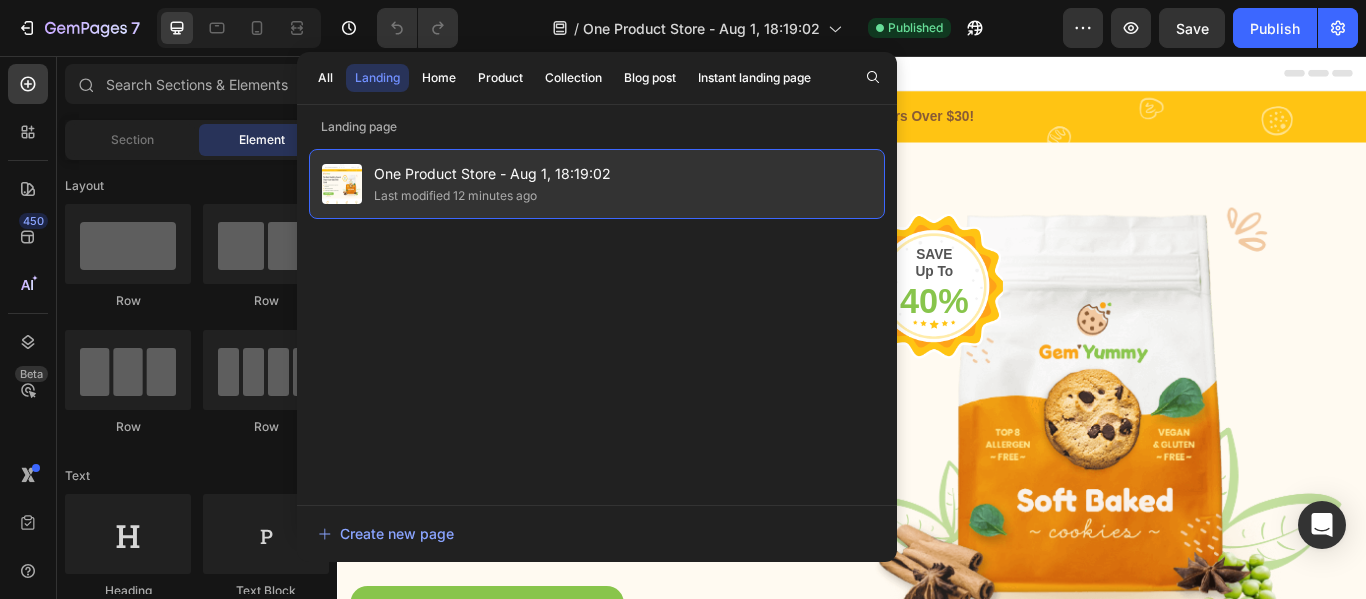 click on "Last modified 12 minutes ago" 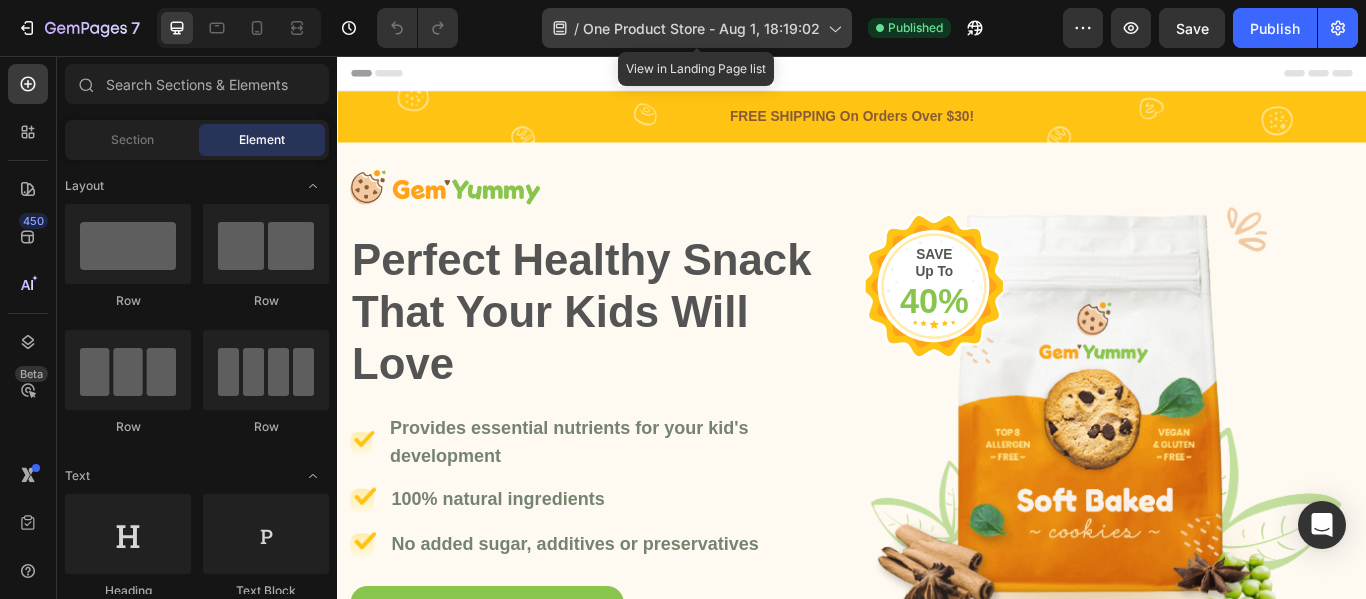 click on "One Product Store - Aug 1, 18:19:02" at bounding box center (701, 28) 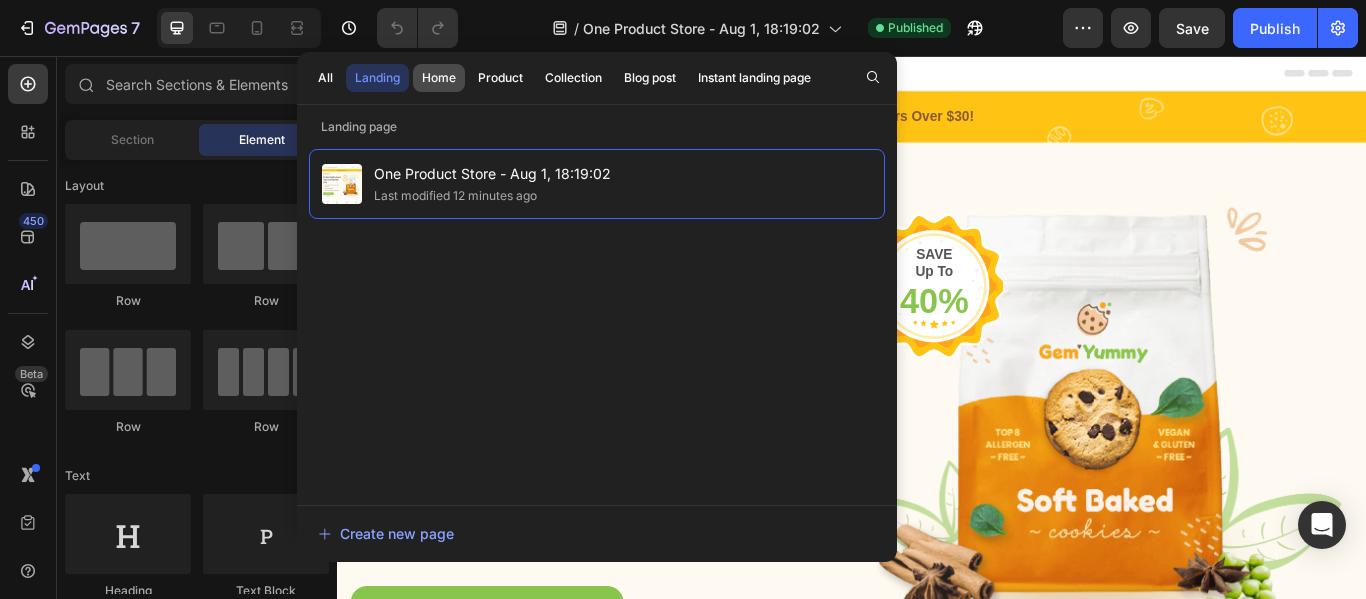click on "Home" at bounding box center (439, 78) 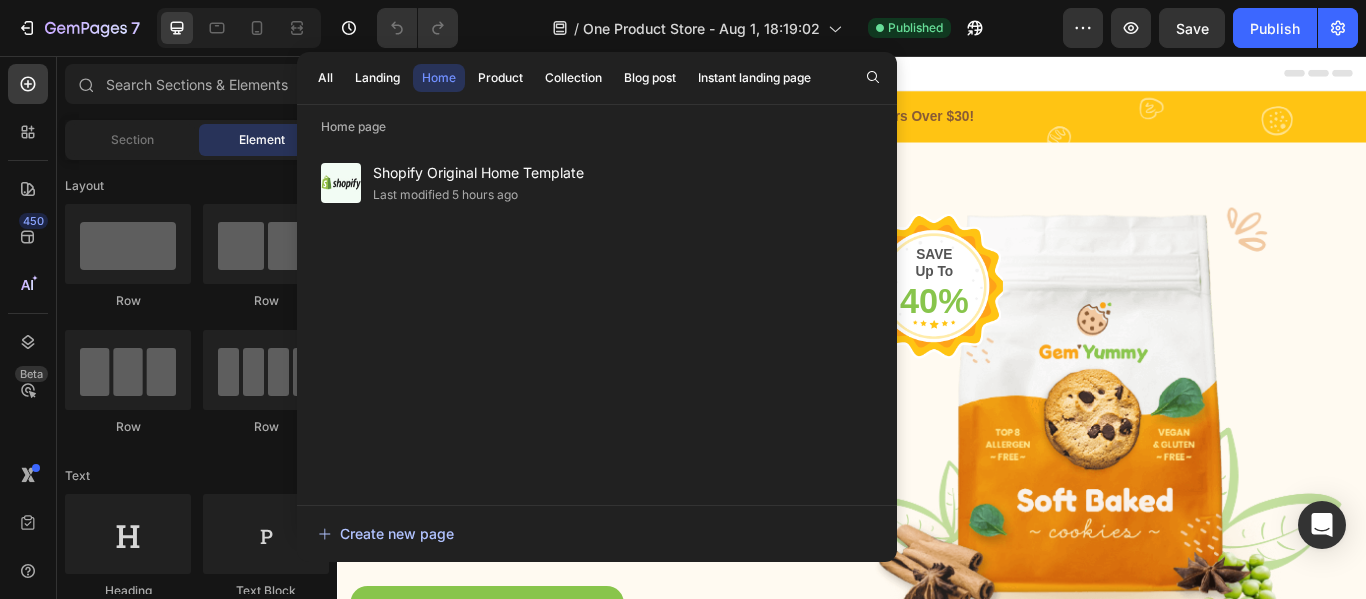 click on "Create new page" at bounding box center (386, 533) 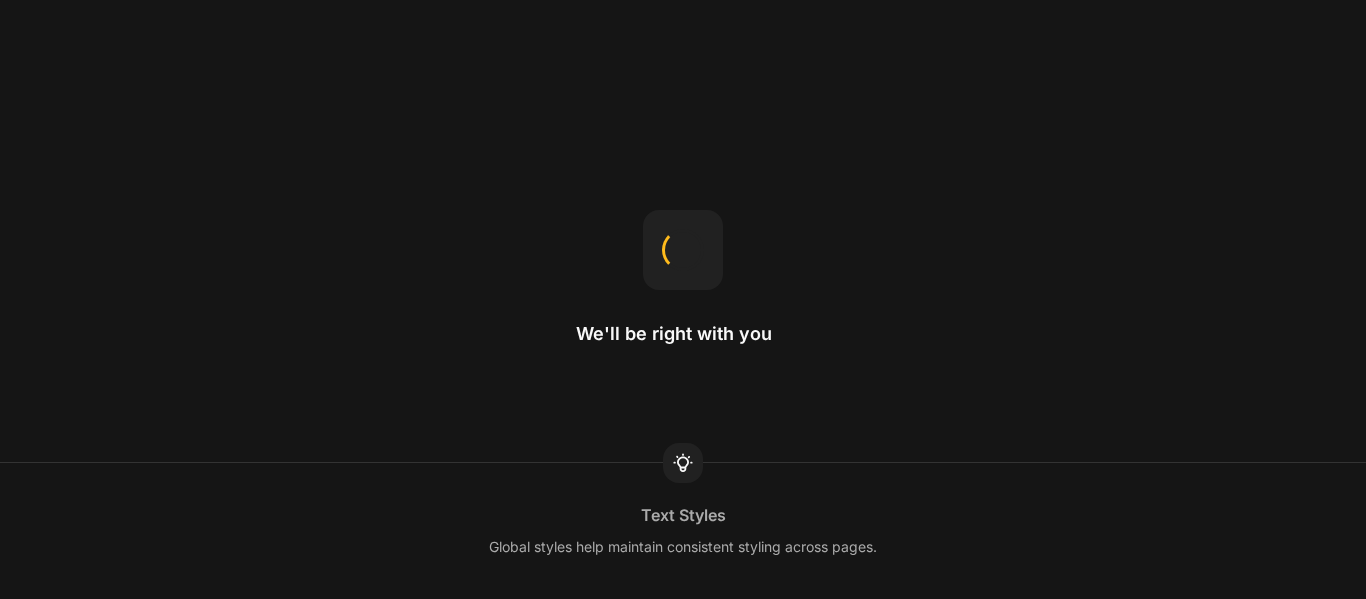 scroll, scrollTop: 0, scrollLeft: 0, axis: both 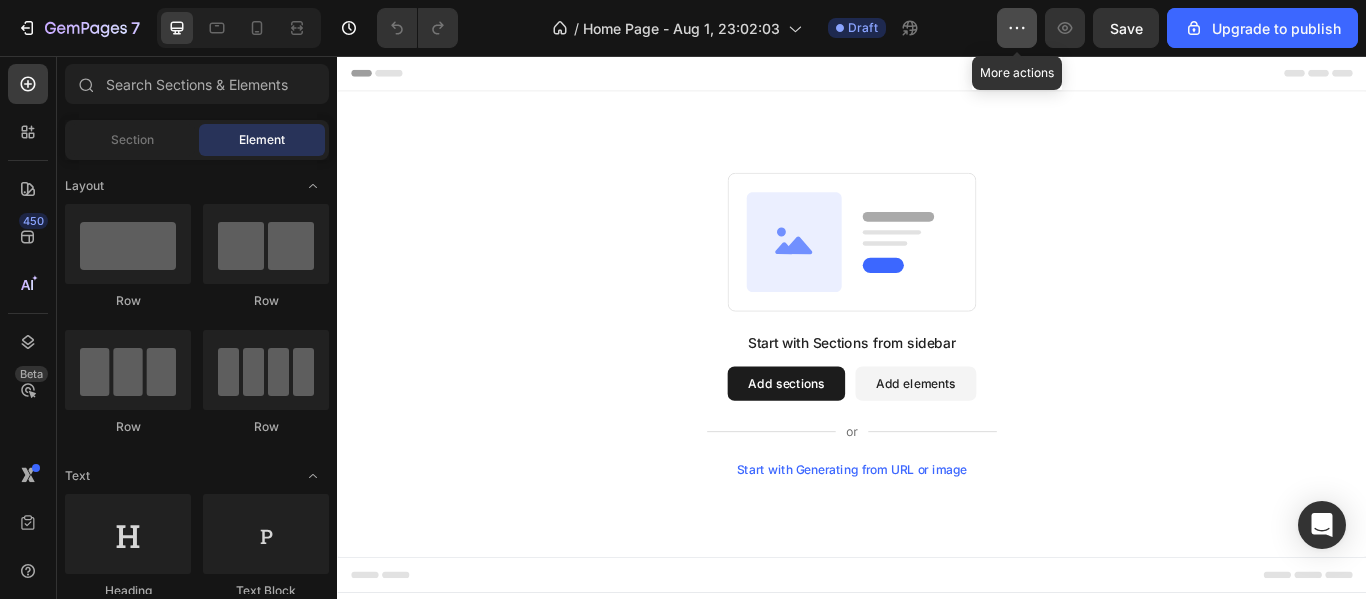 click 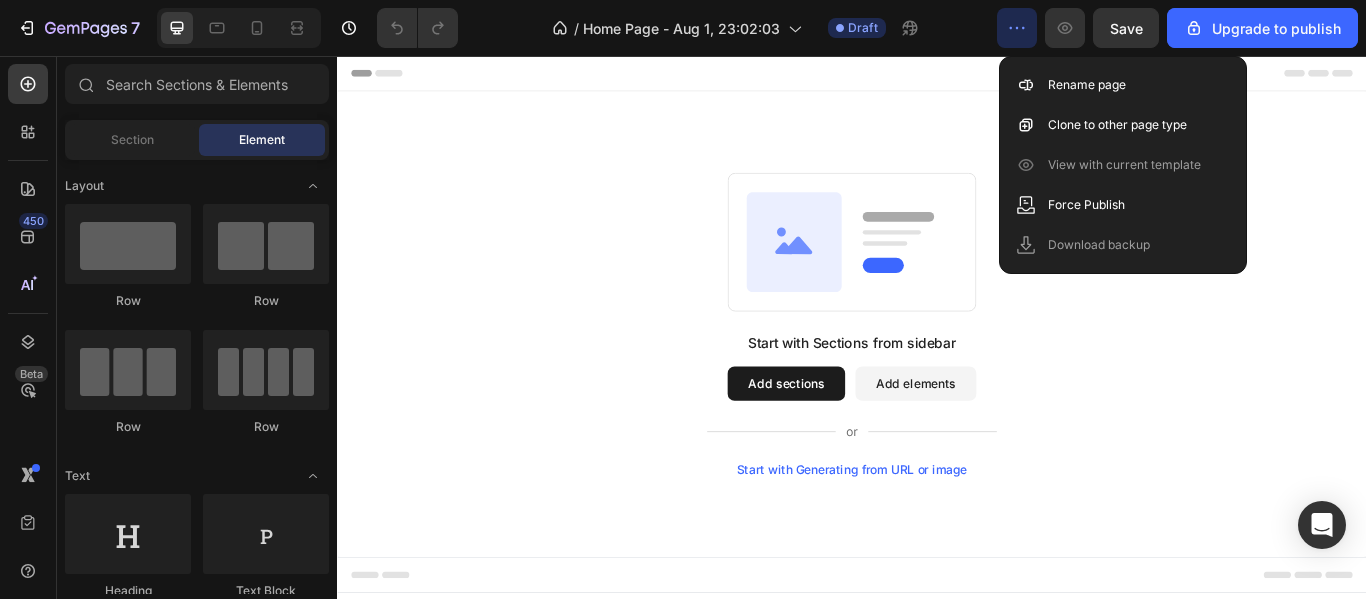 click on "Header" at bounding box center (937, 76) 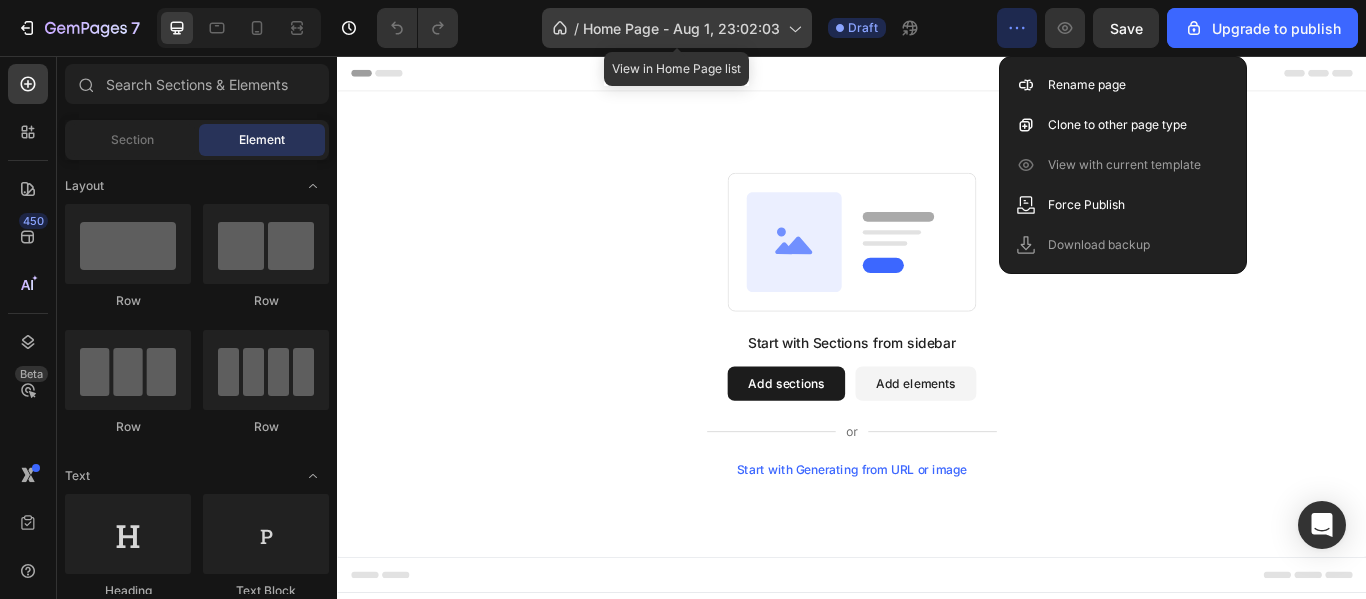 click on "Home Page - Aug 1, 23:02:03" at bounding box center (681, 28) 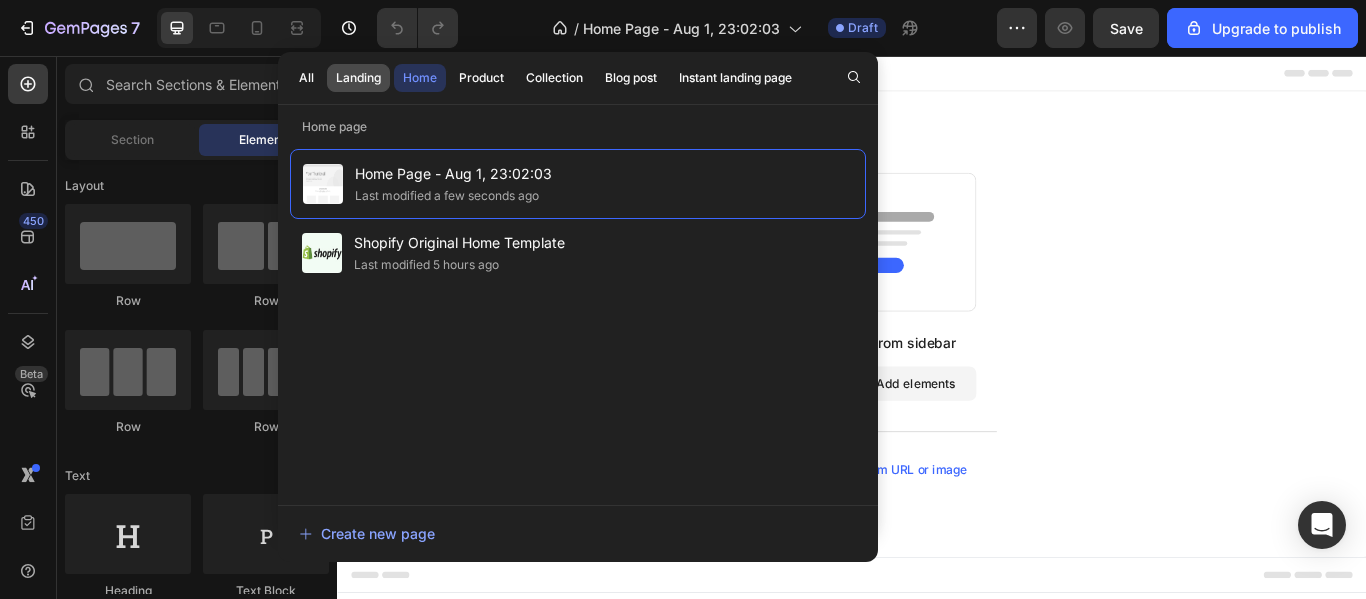 click on "Landing" 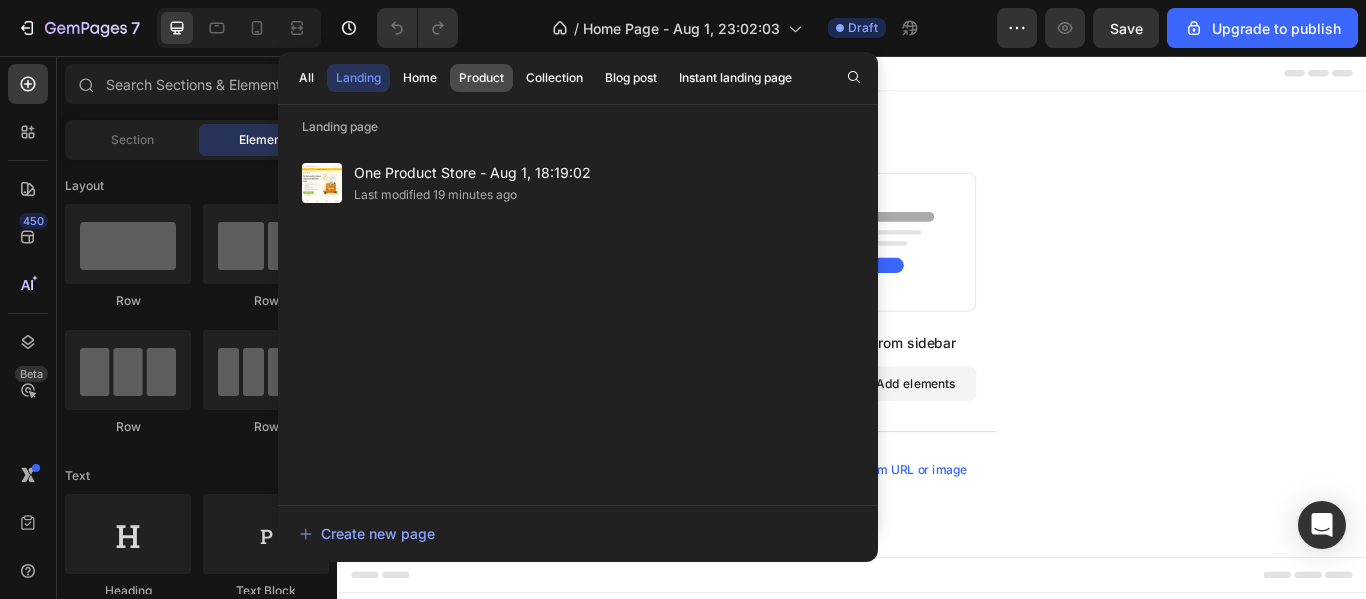 click on "Product" 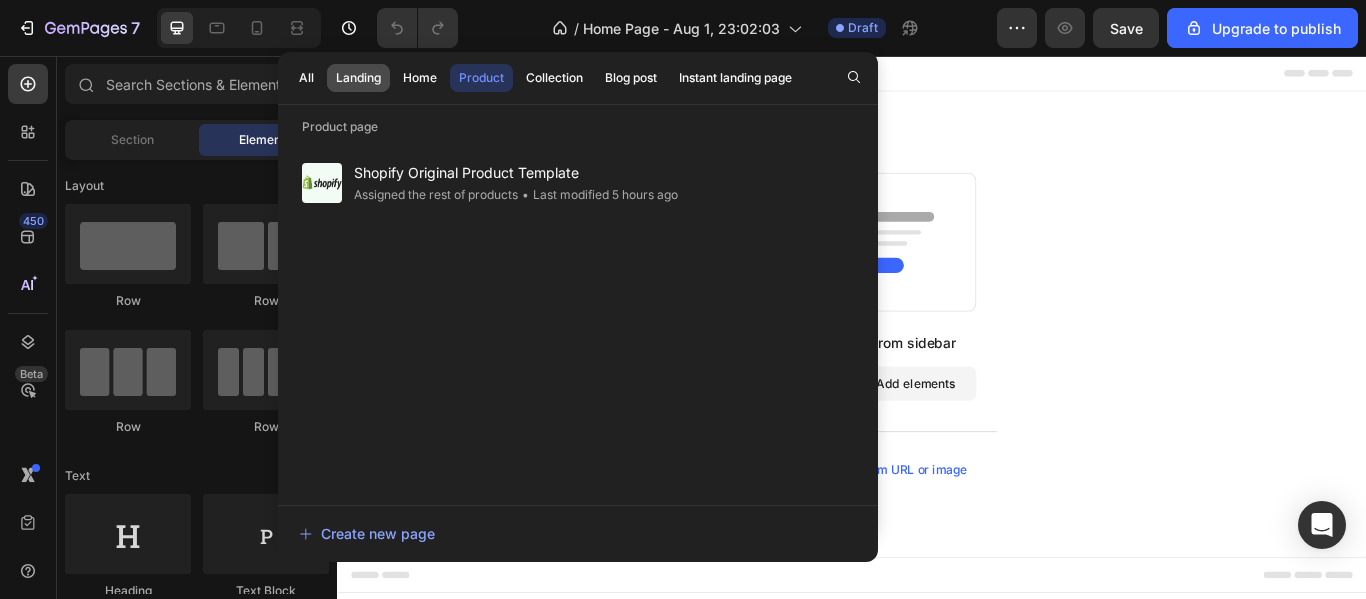 click on "Landing" at bounding box center [358, 78] 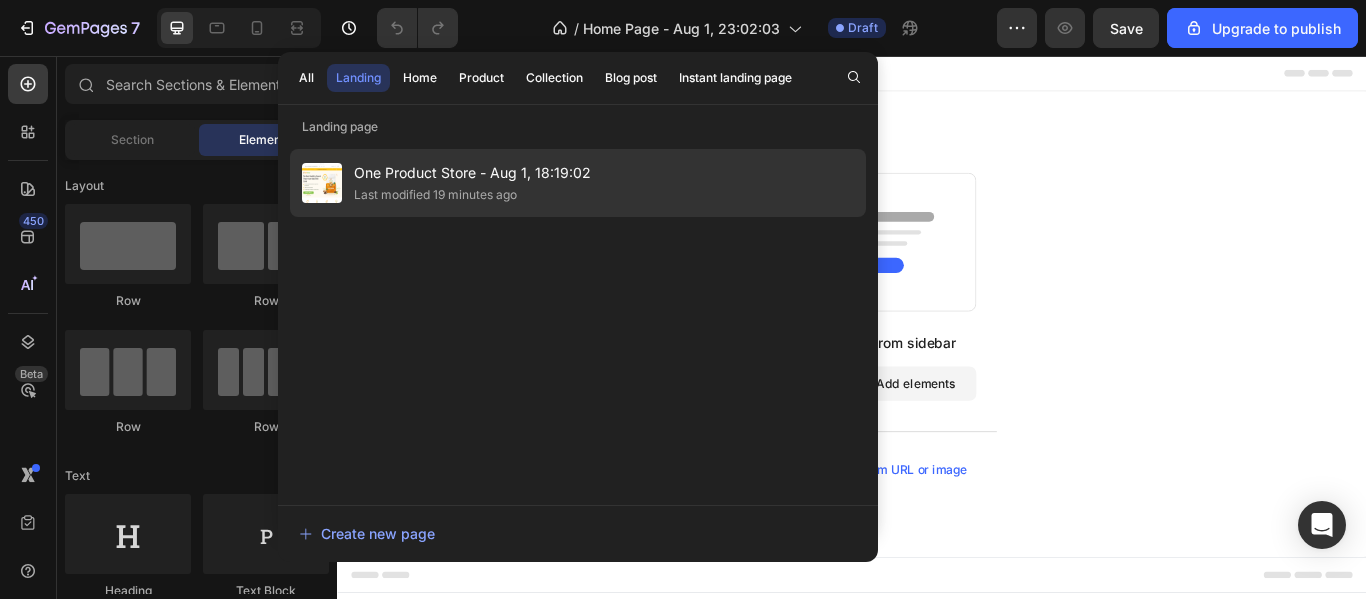 click on "One Product Store - Aug 1, 18:19:02" at bounding box center (472, 173) 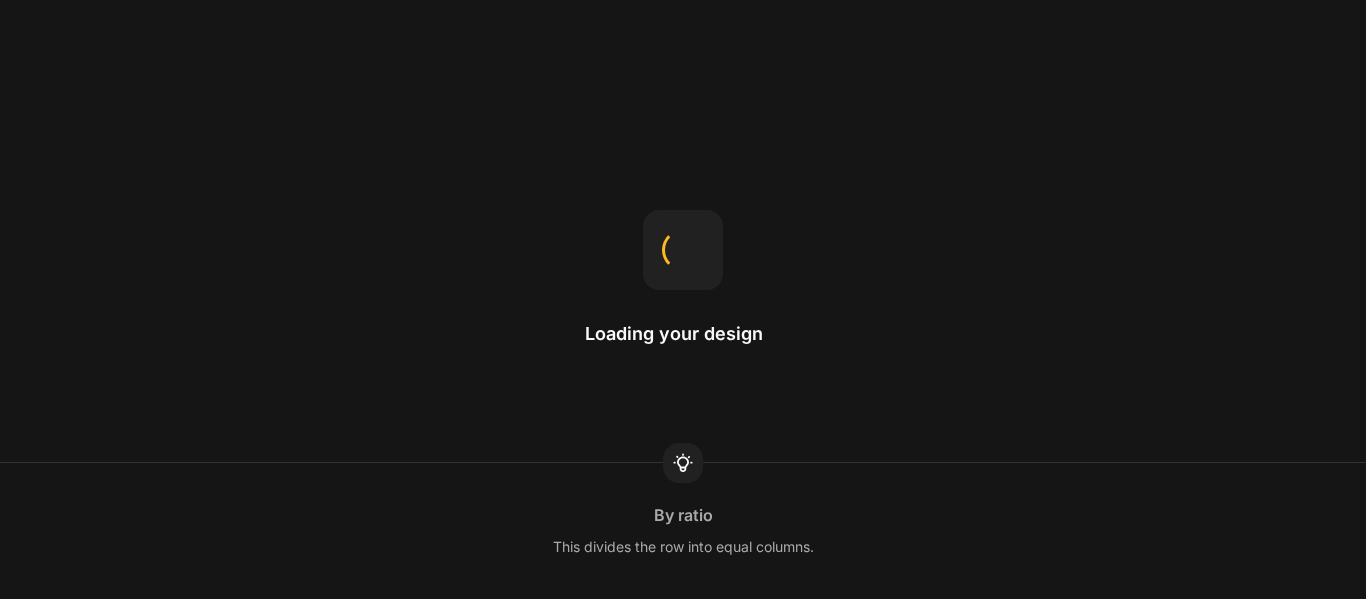 scroll, scrollTop: 0, scrollLeft: 0, axis: both 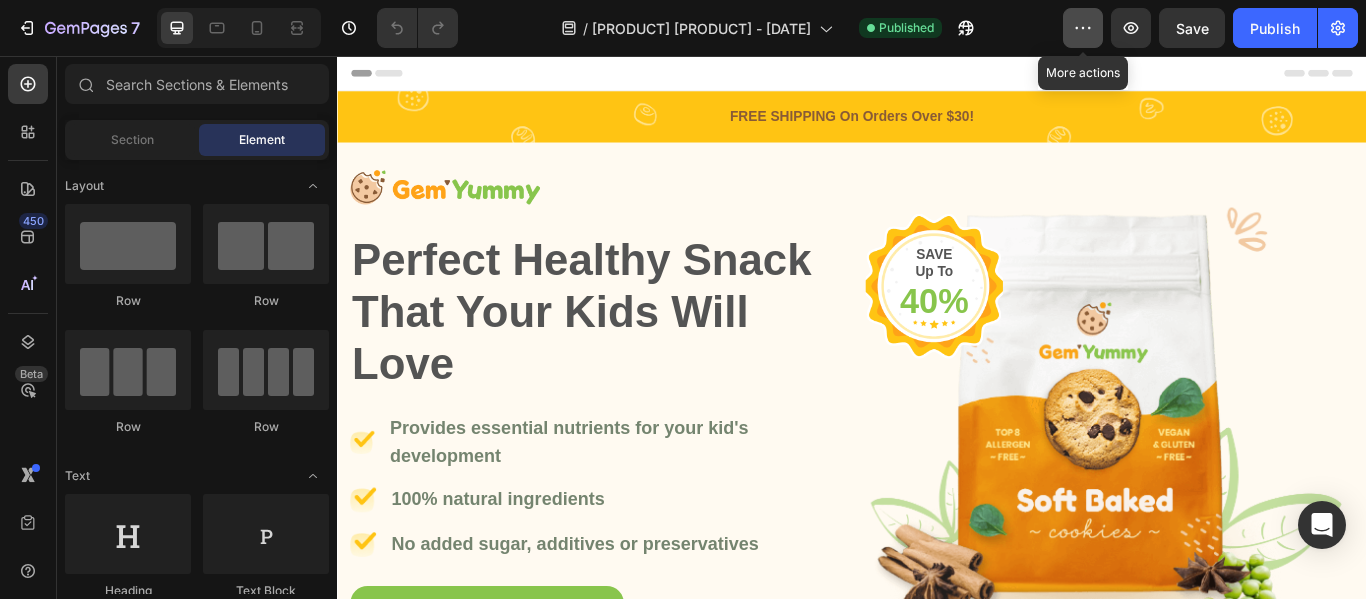 click 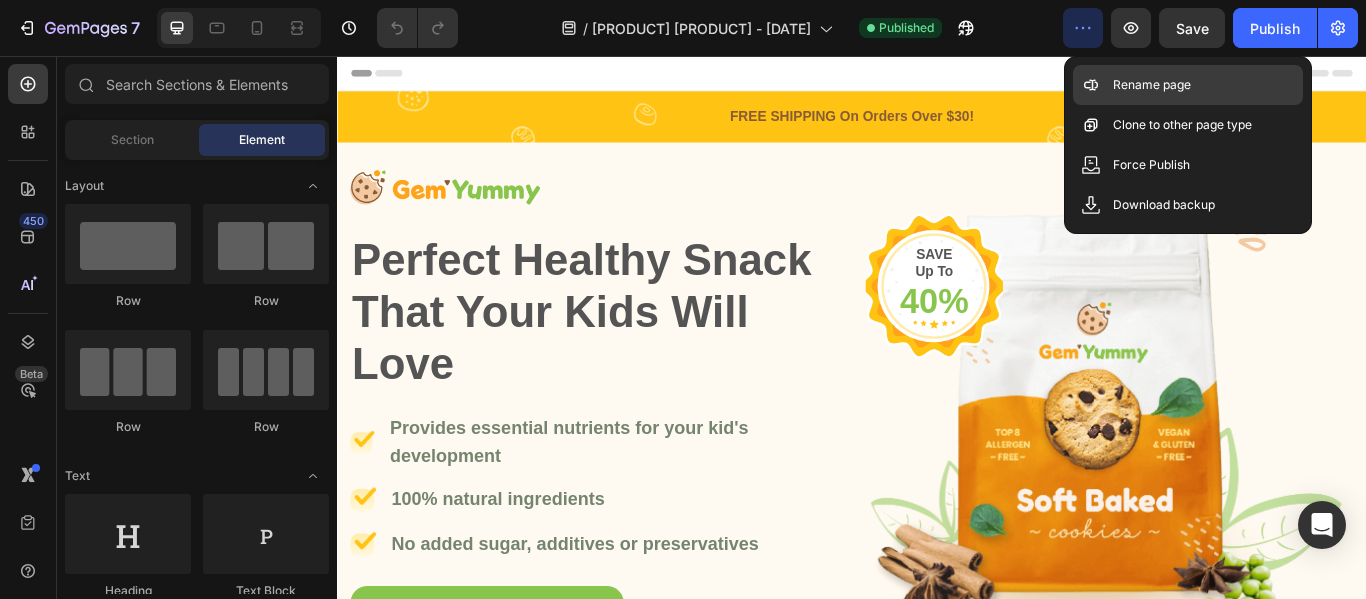 click on "Rename page" at bounding box center [1152, 85] 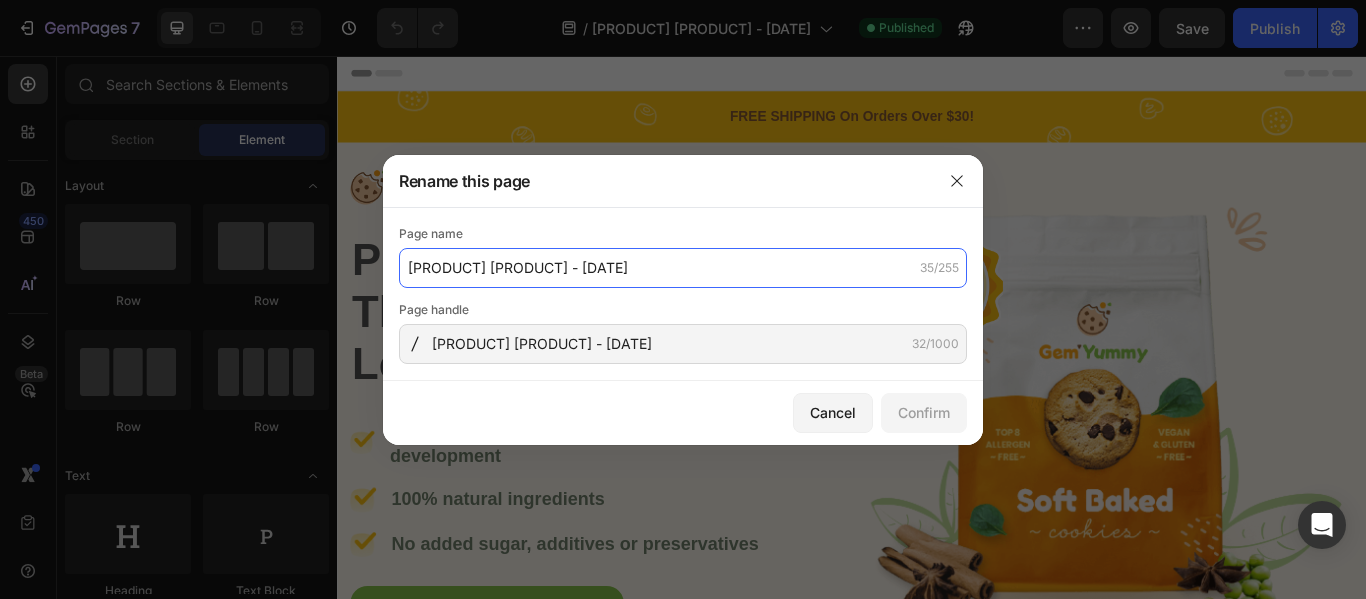 click on "One Product Store - Aug 1, 18:19:02" 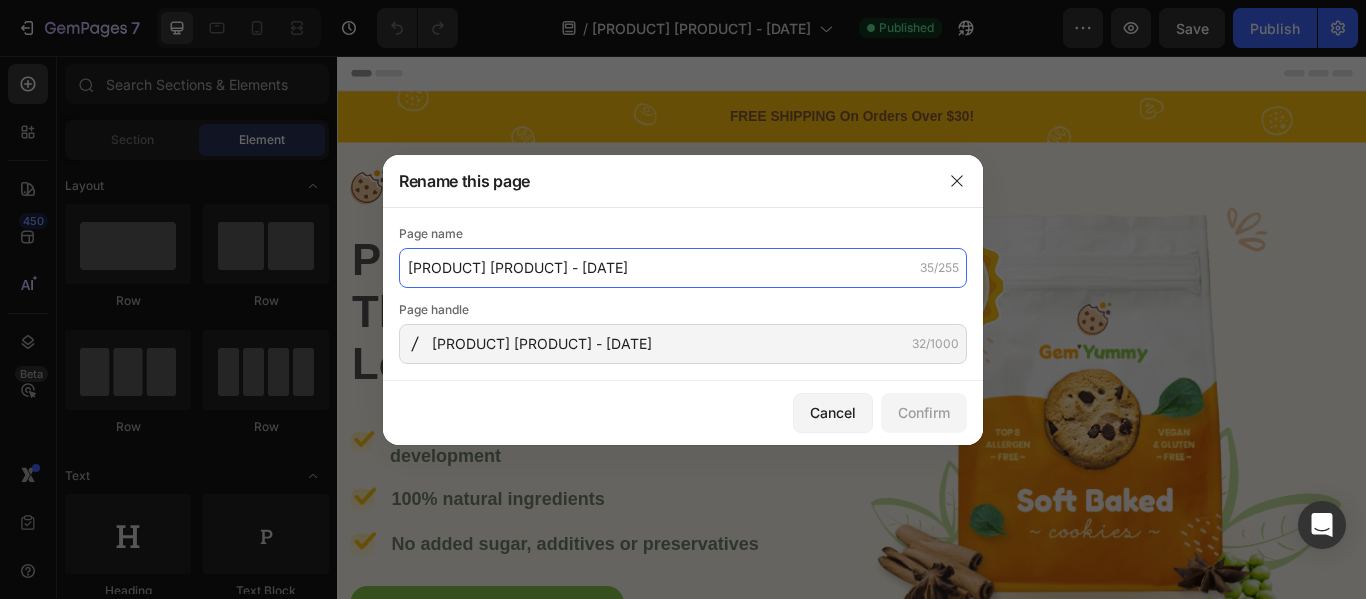 click on "One Product Store - Aug 1, 18:19:02" 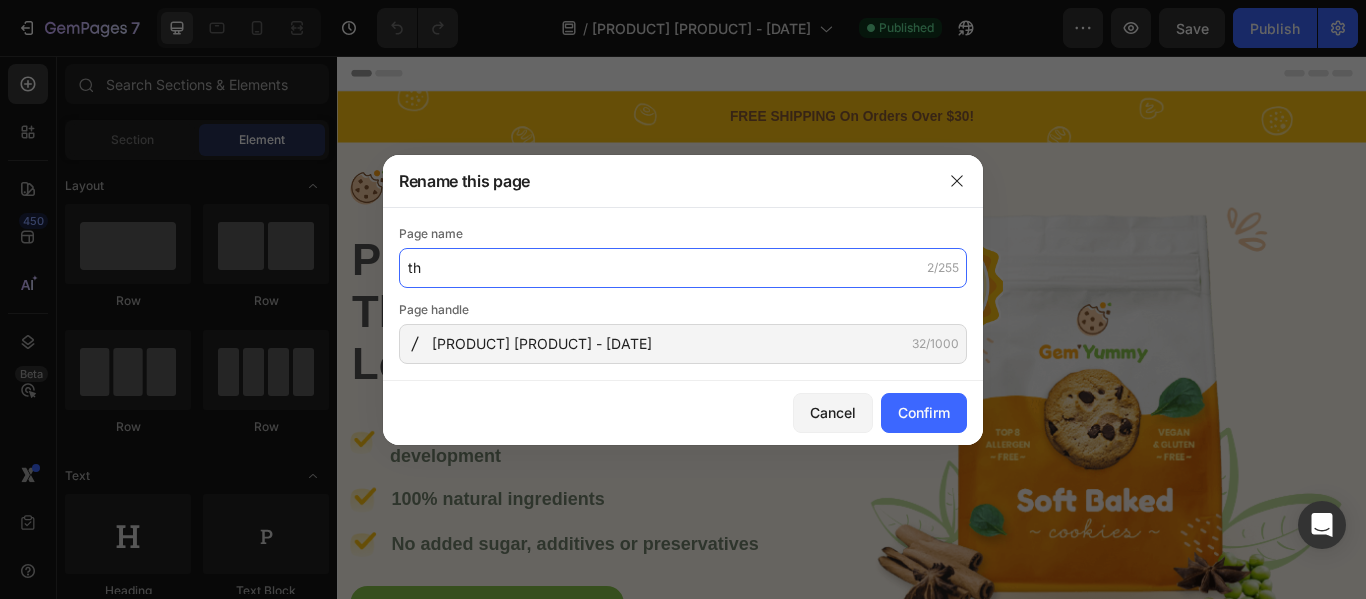 type on "t" 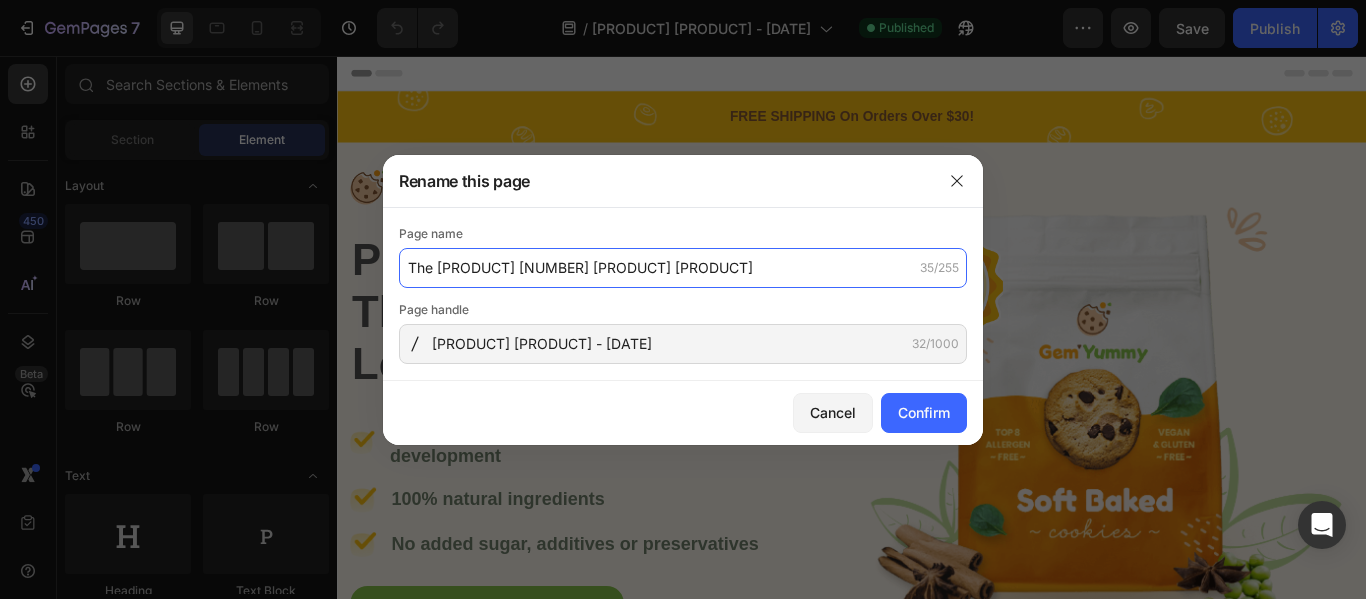 type on "The Lazy 10 Minute Sourdough Method" 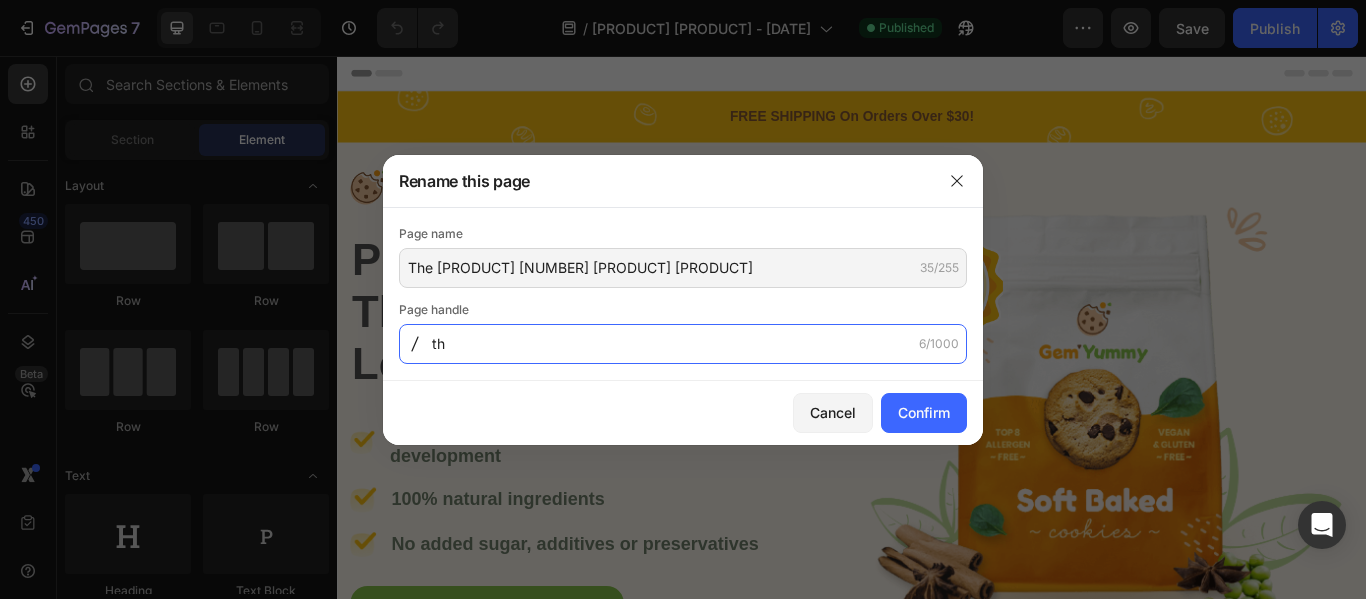 type on "t" 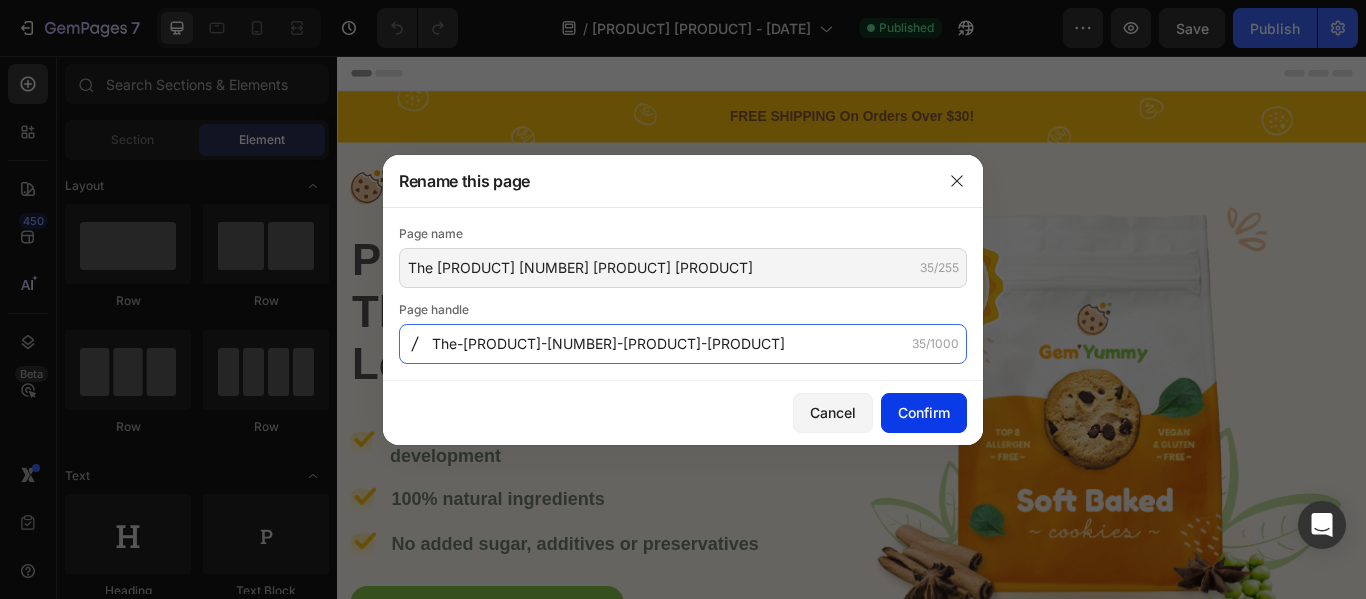type on "The-Lazy-10-Minute-Sourdough-Method" 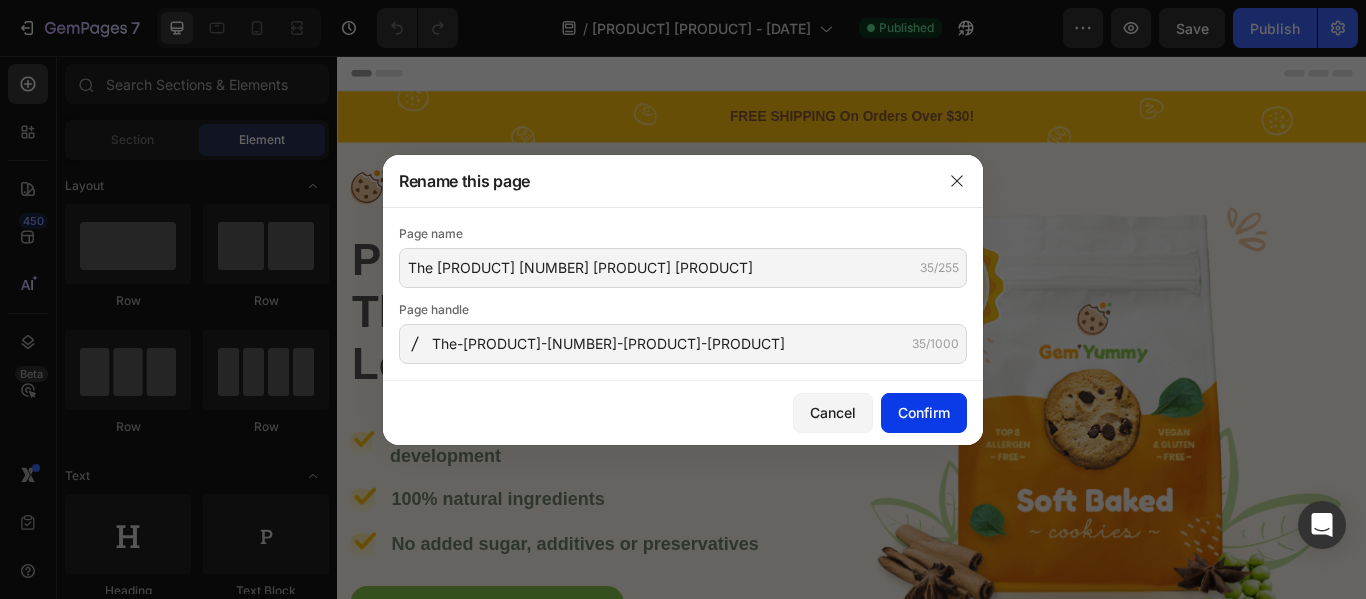click on "Confirm" at bounding box center (924, 412) 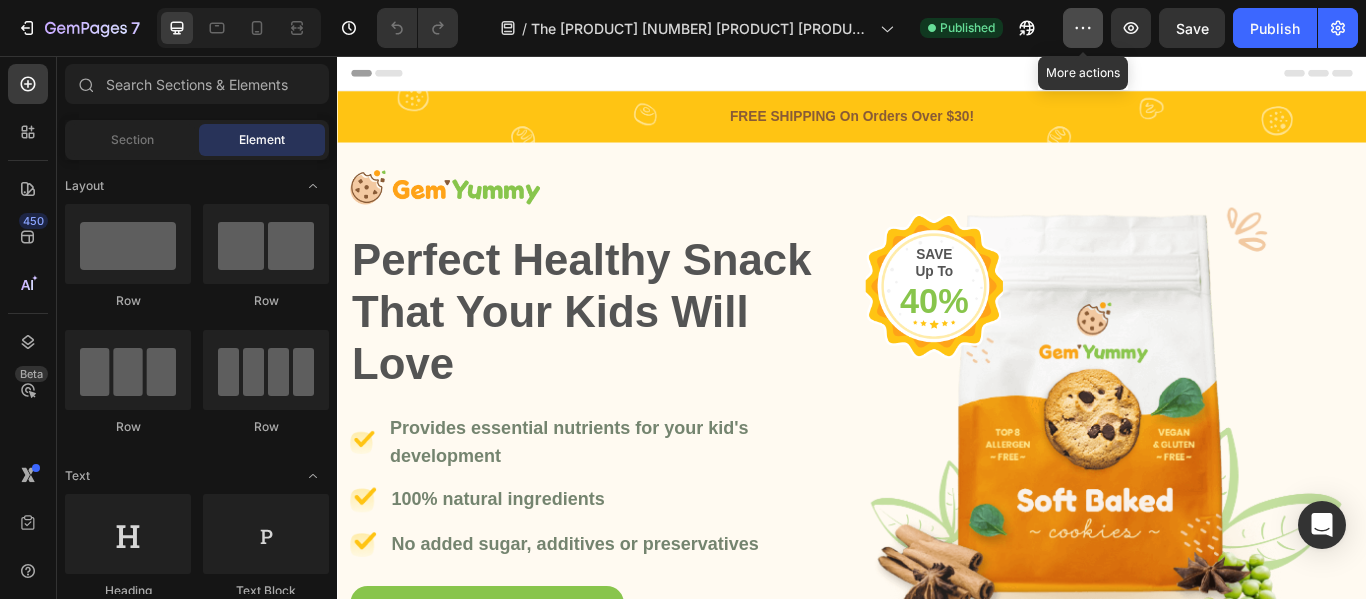 click 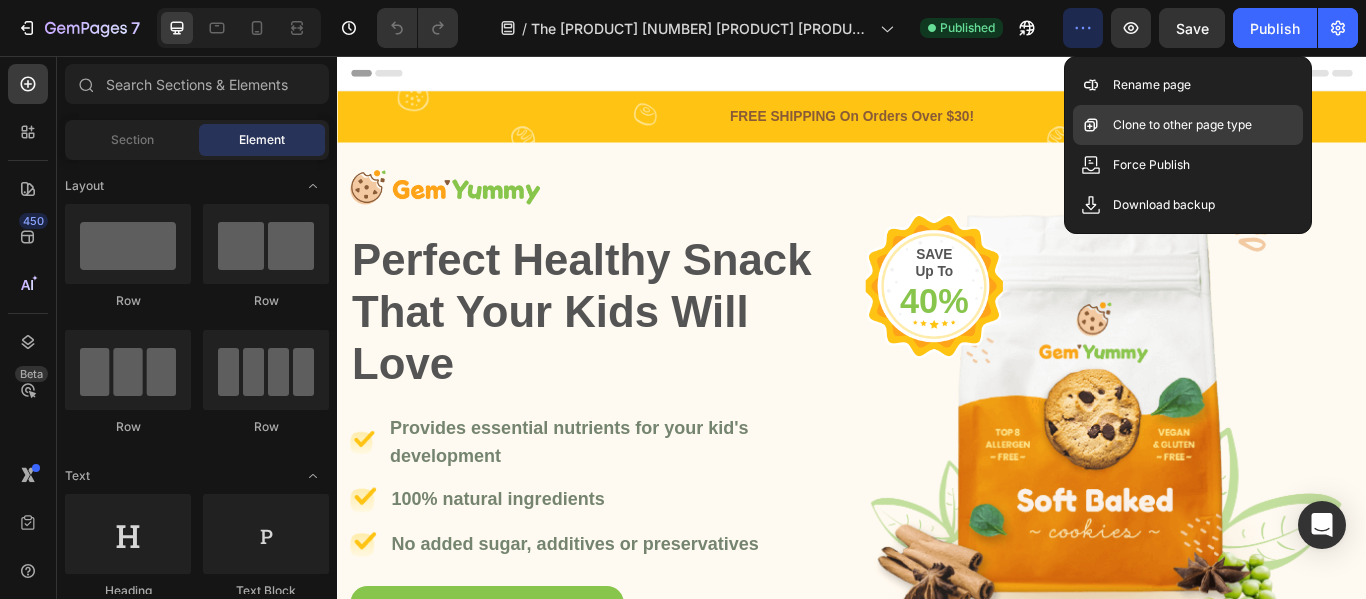 click on "Clone to other page type" at bounding box center (1182, 125) 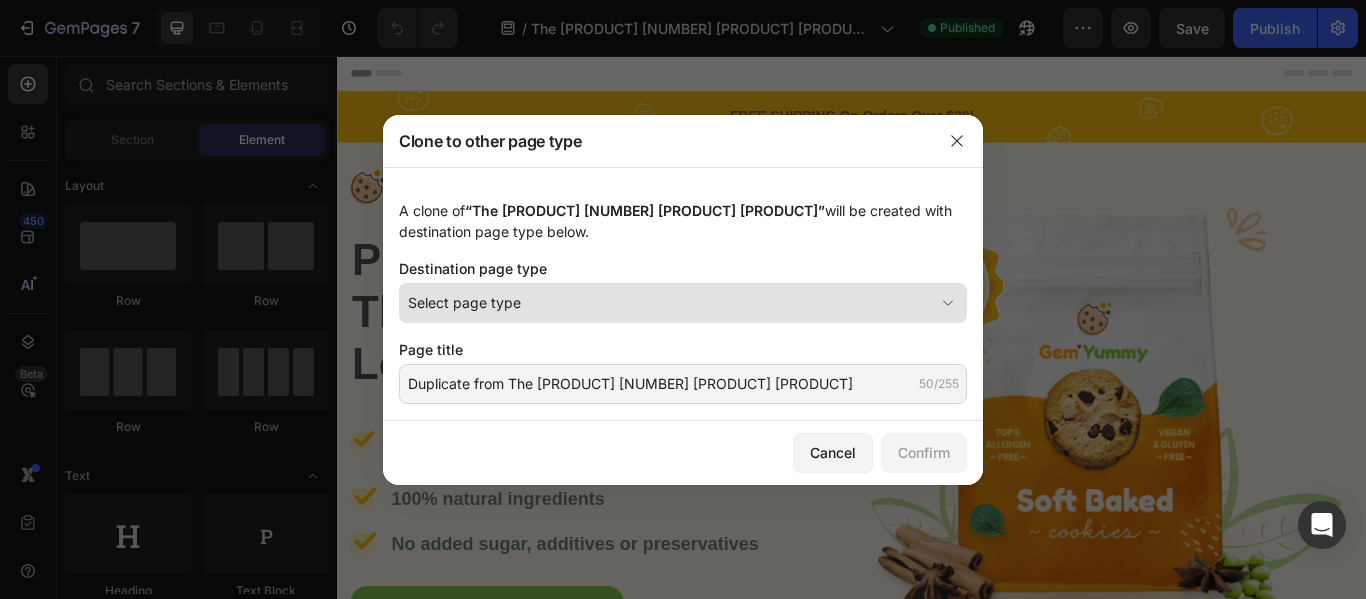 click on "Select page type" at bounding box center (671, 302) 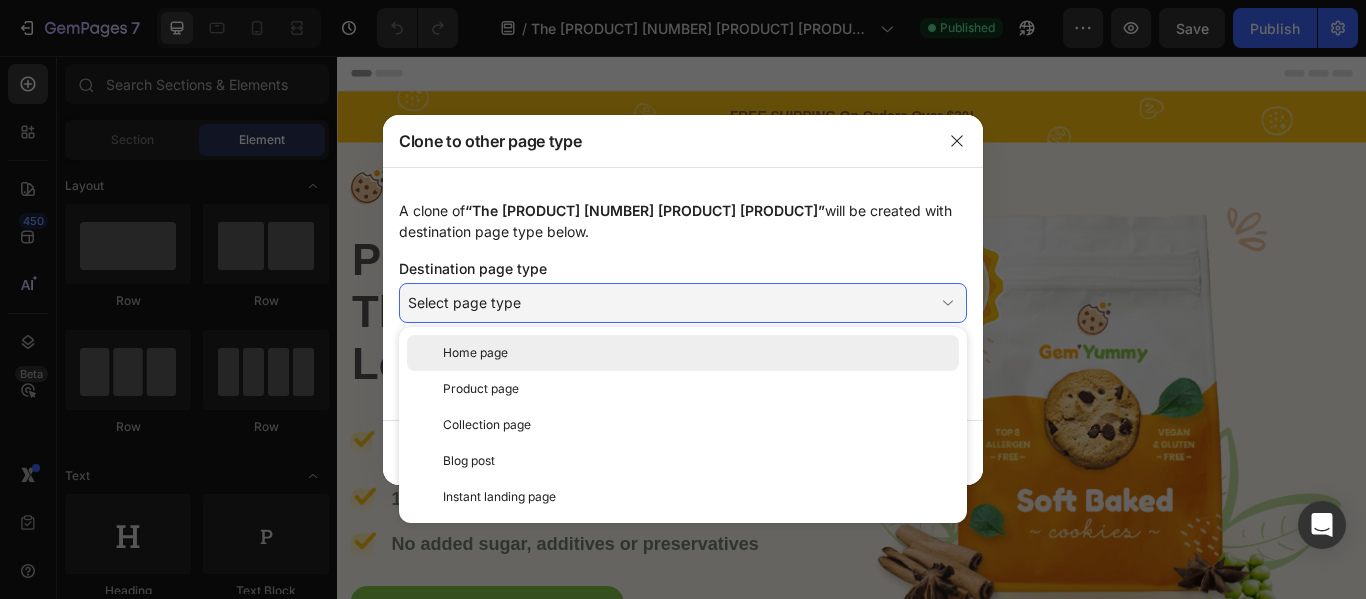 click on "Home page" at bounding box center [697, 353] 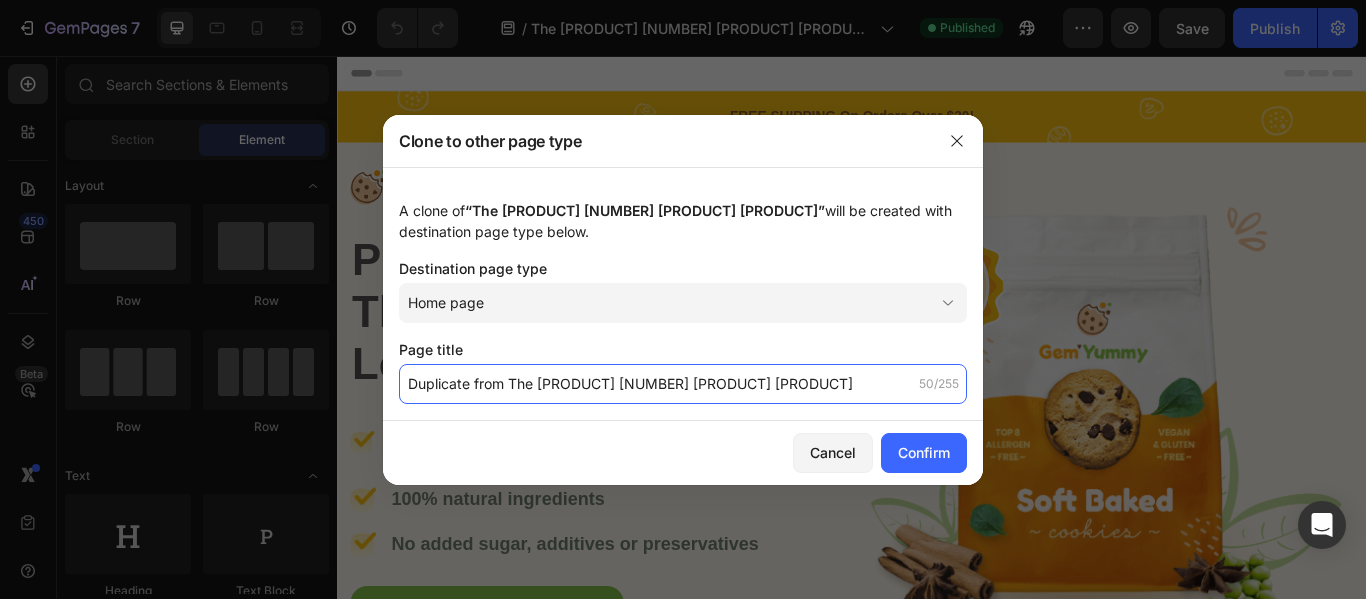 click on "Duplicate from The Lazy 10 Minute Sourdough Method" 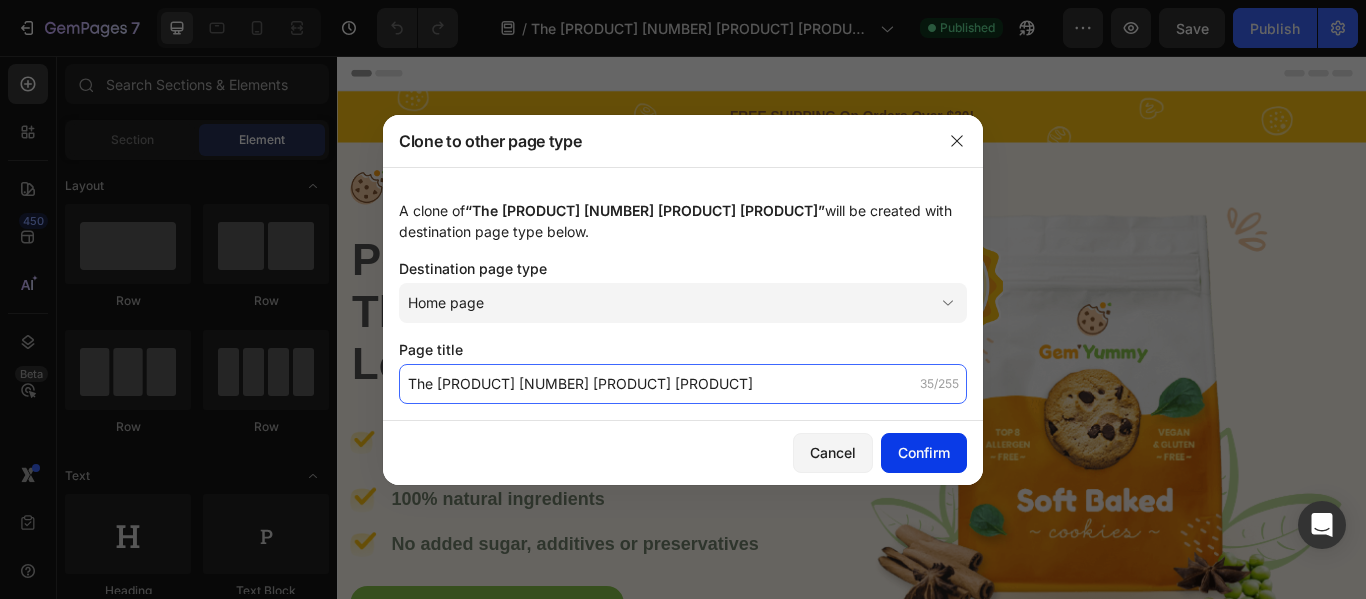 type on "The Lazy 10 Minute Sourdough Method" 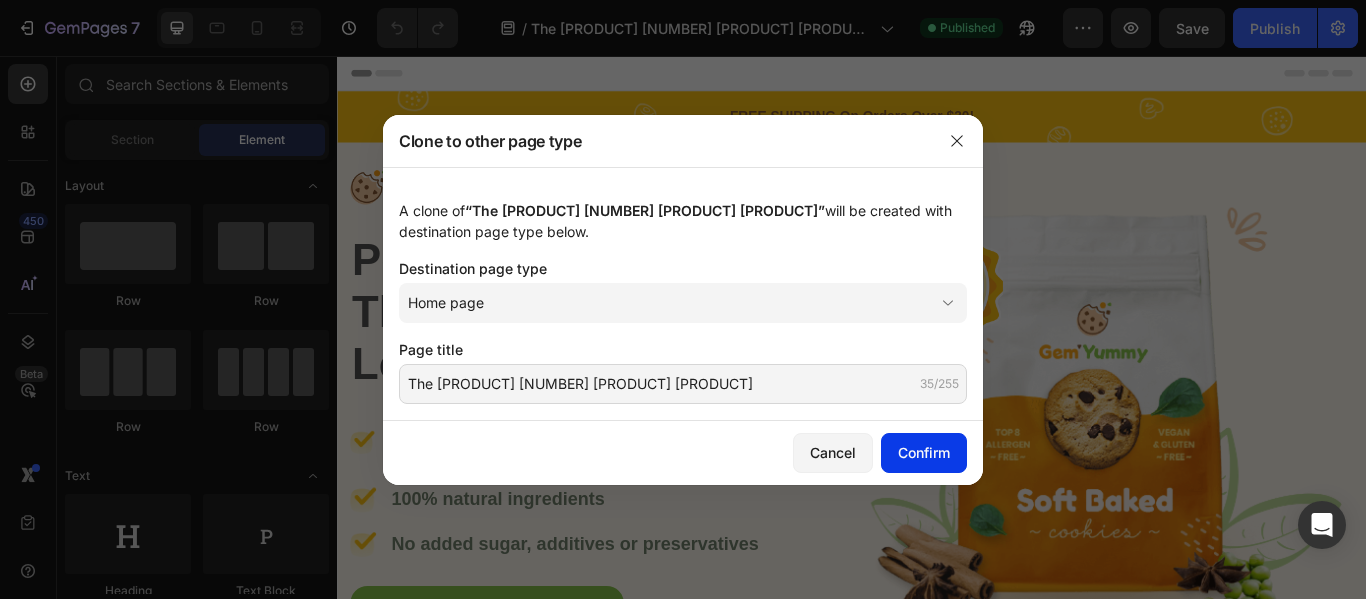 click on "Confirm" at bounding box center (924, 452) 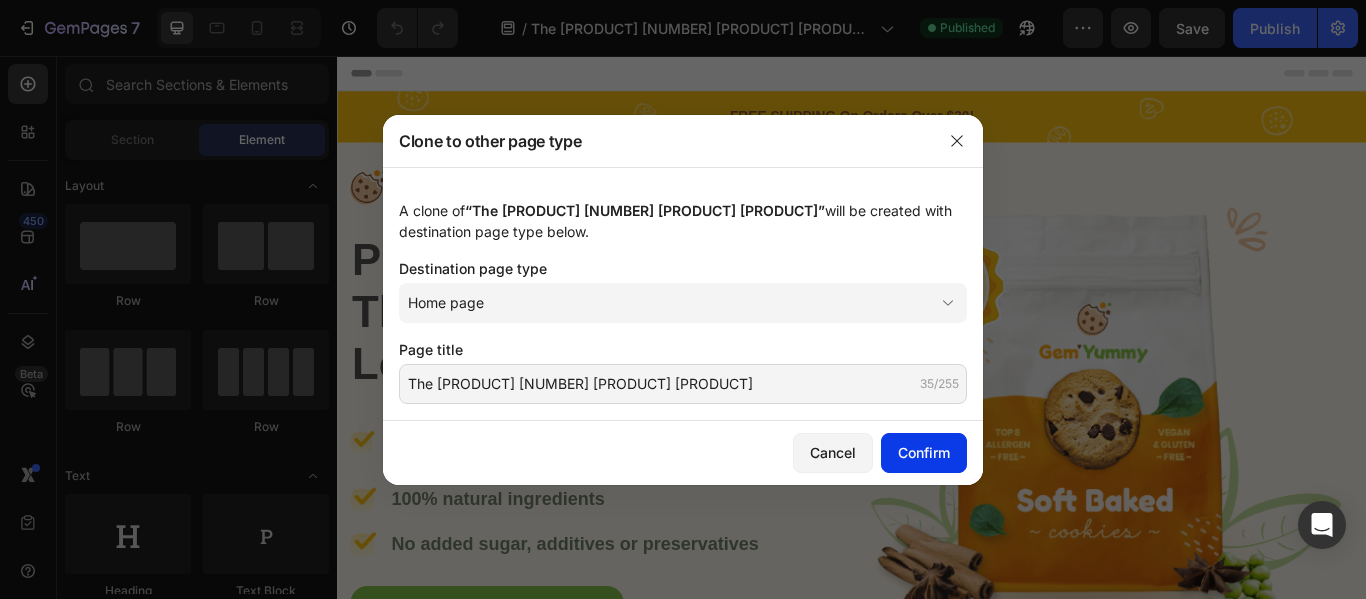 click on "Confirm" at bounding box center [924, 452] 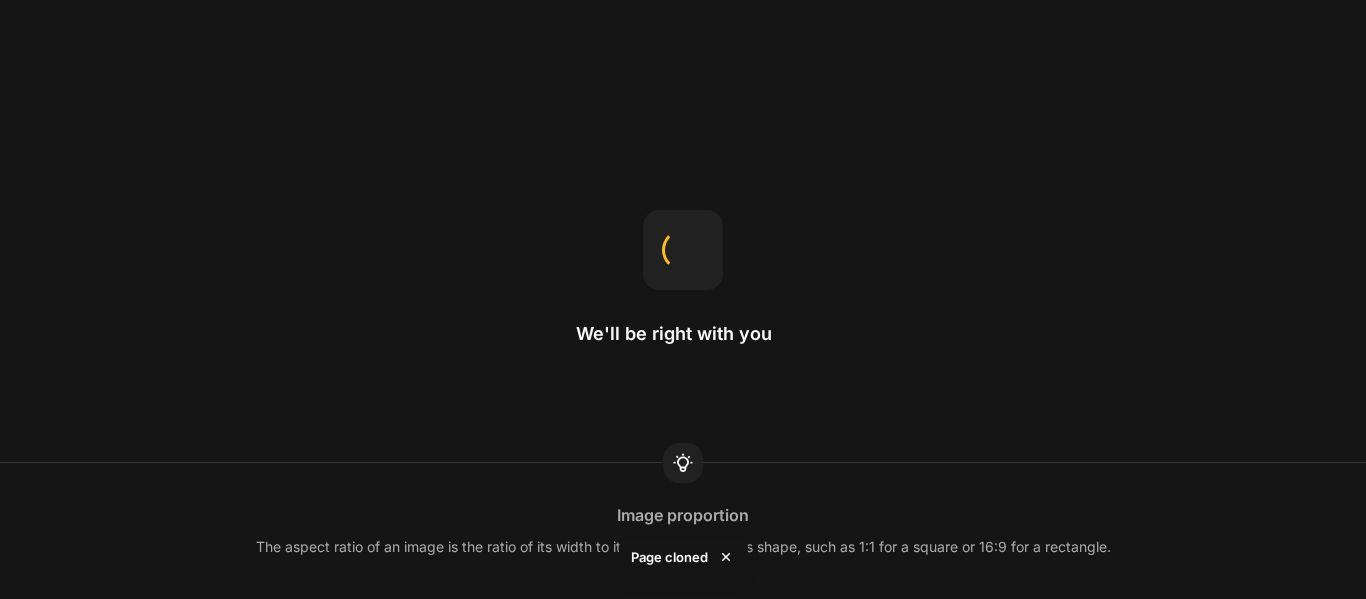 scroll, scrollTop: 0, scrollLeft: 0, axis: both 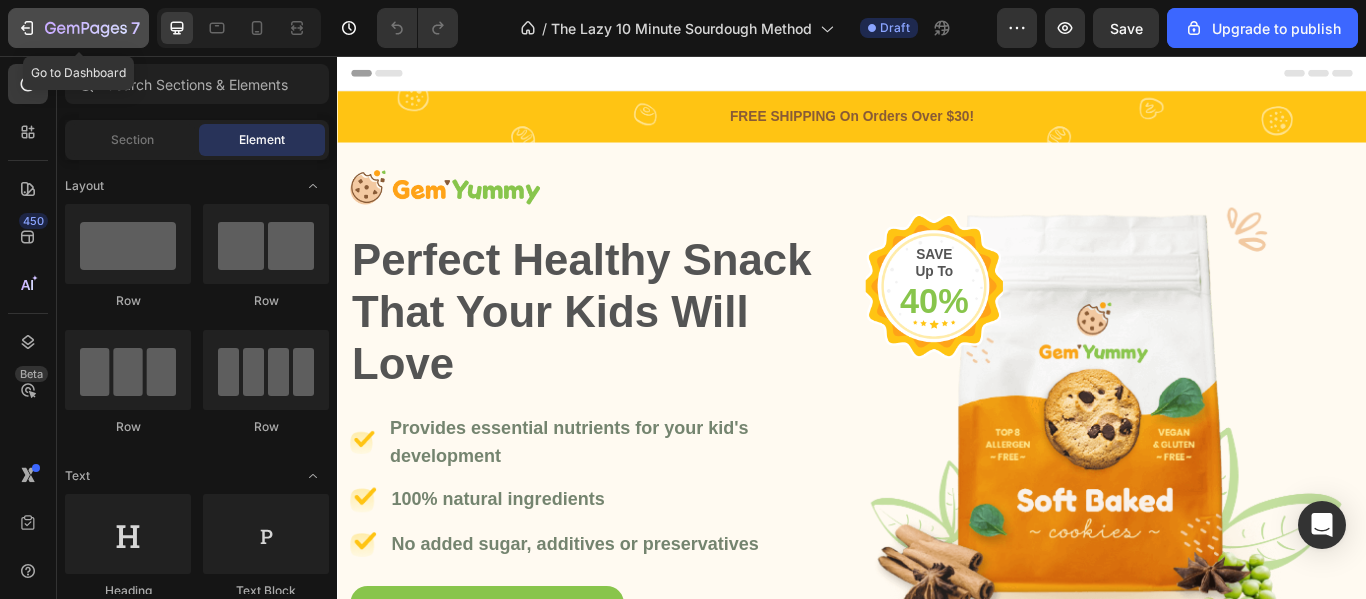 click on "7" 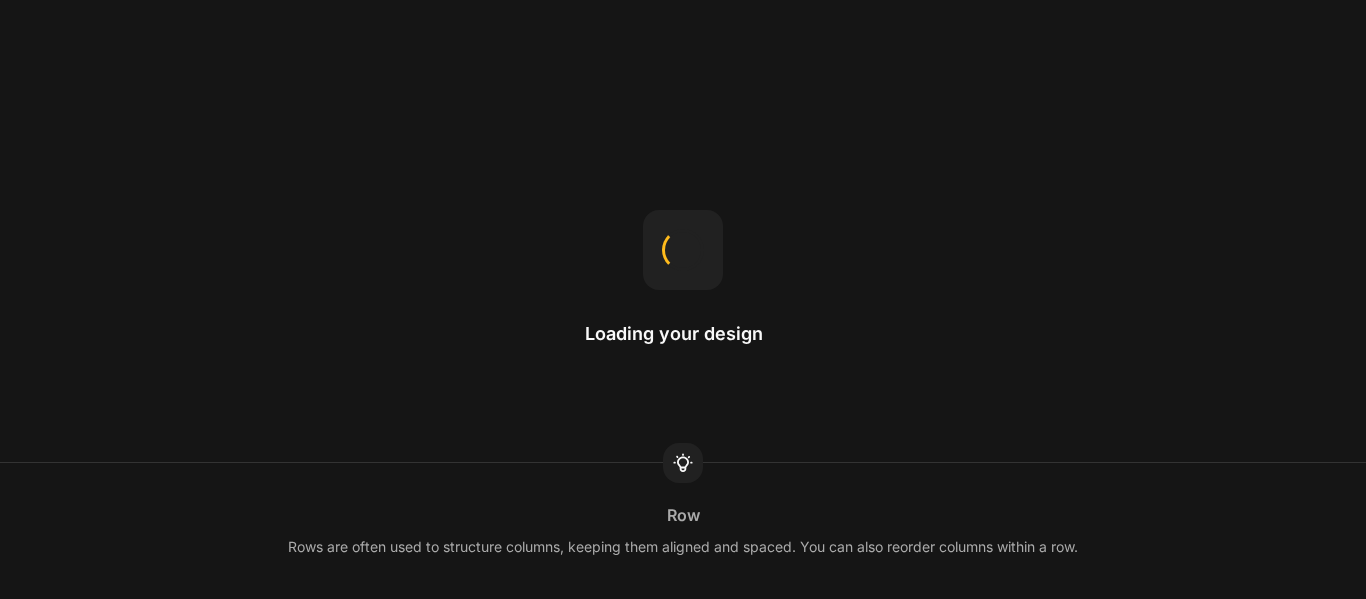 scroll, scrollTop: 0, scrollLeft: 0, axis: both 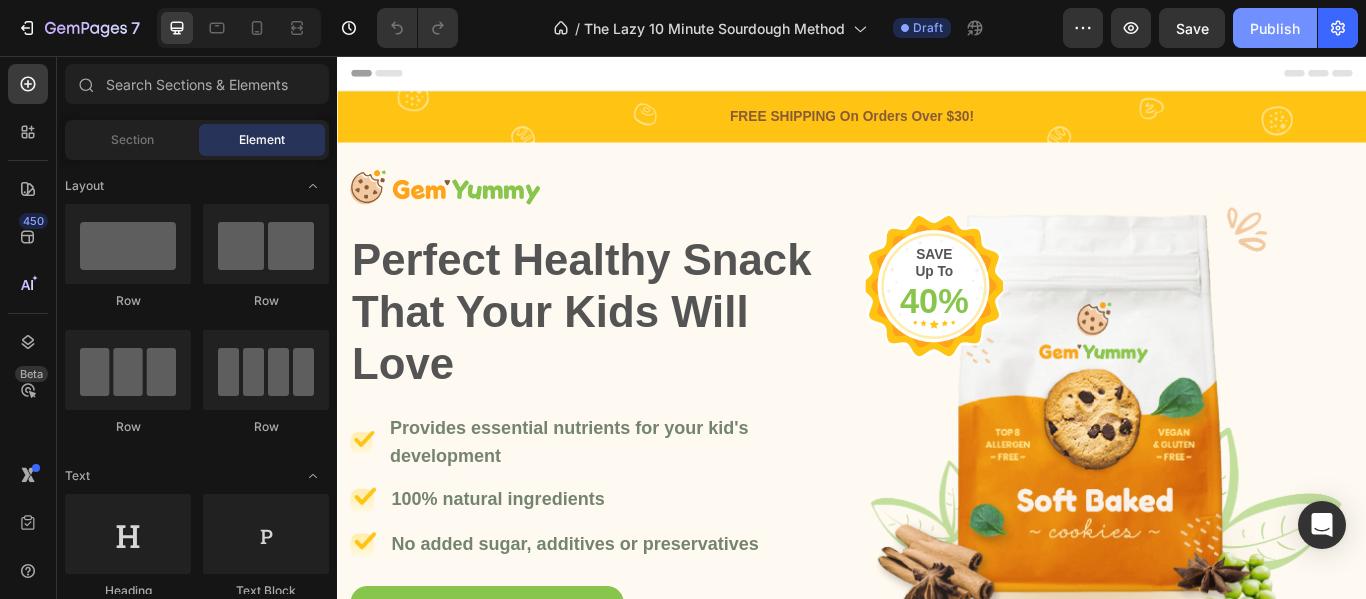 click on "Publish" at bounding box center (1275, 28) 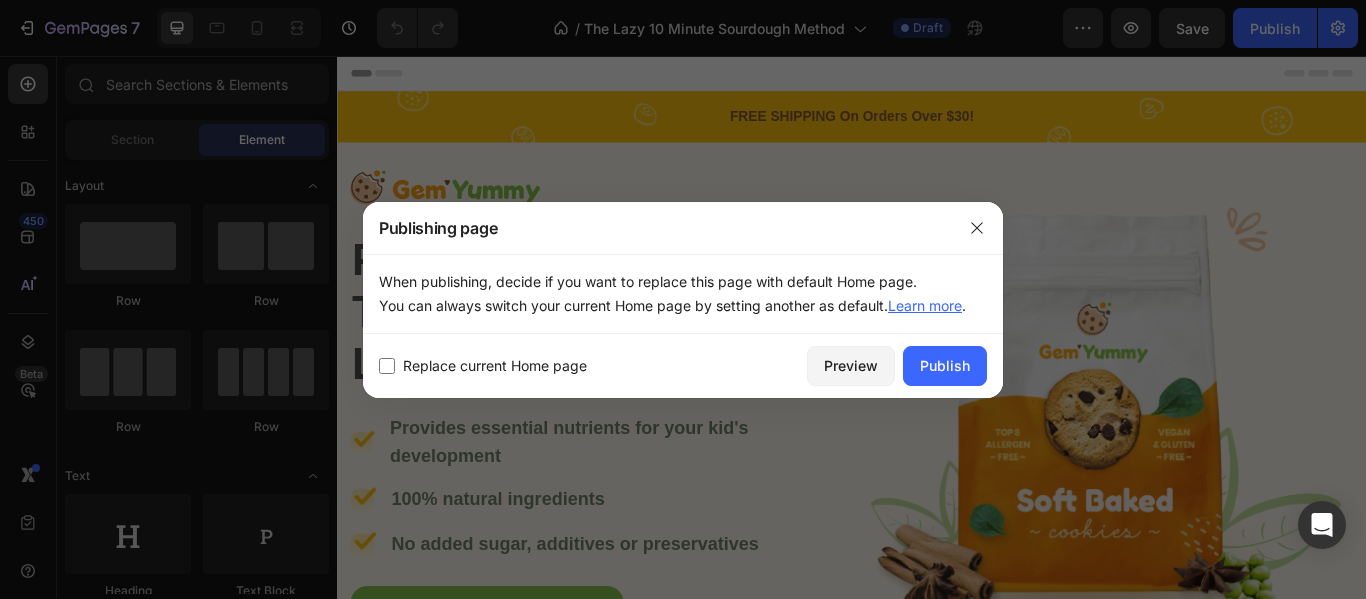 click on "Replace current Home page" at bounding box center [495, 366] 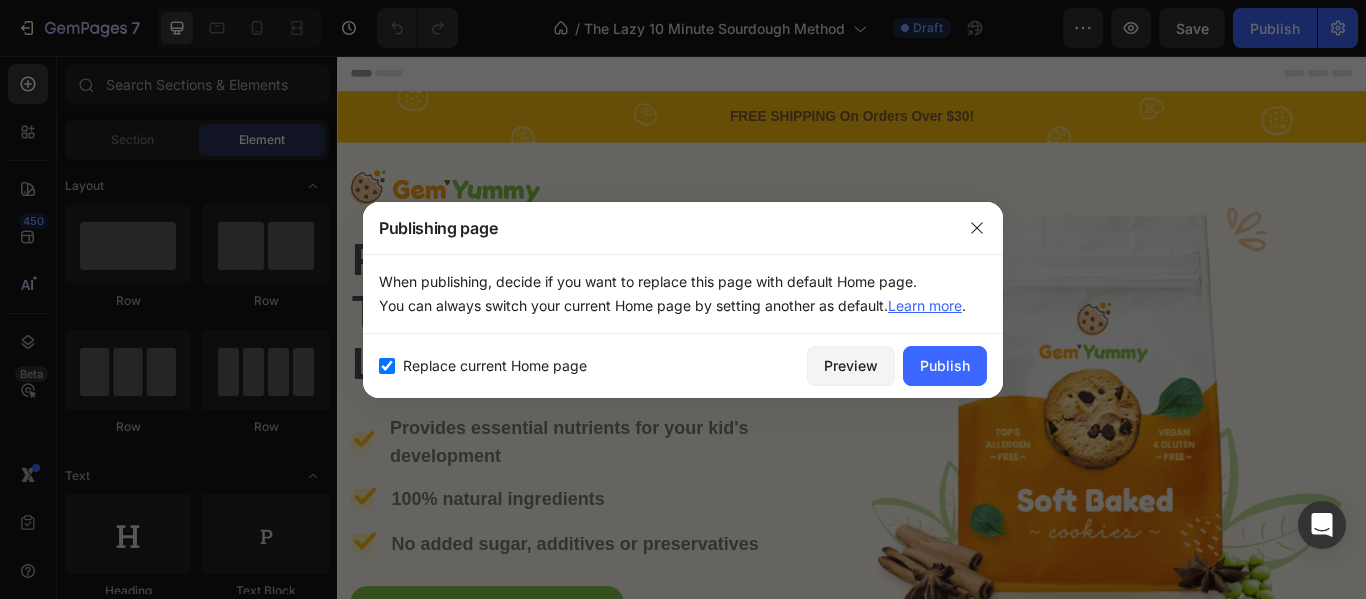 checkbox on "true" 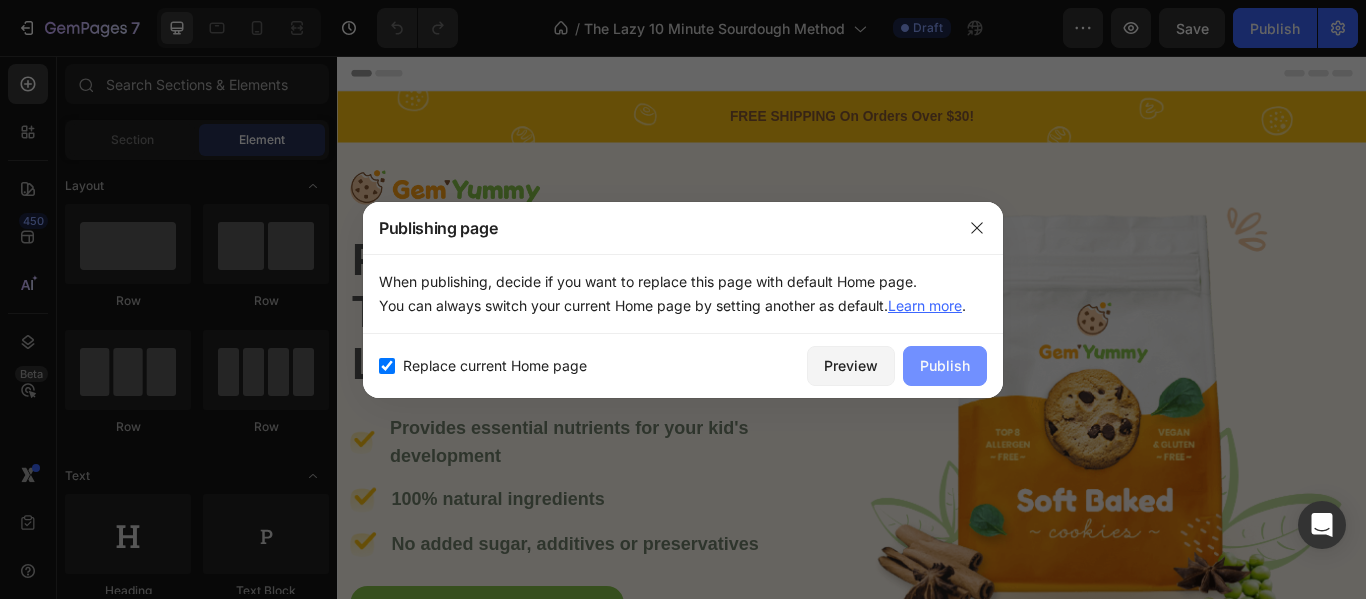 click on "Publish" at bounding box center [945, 365] 